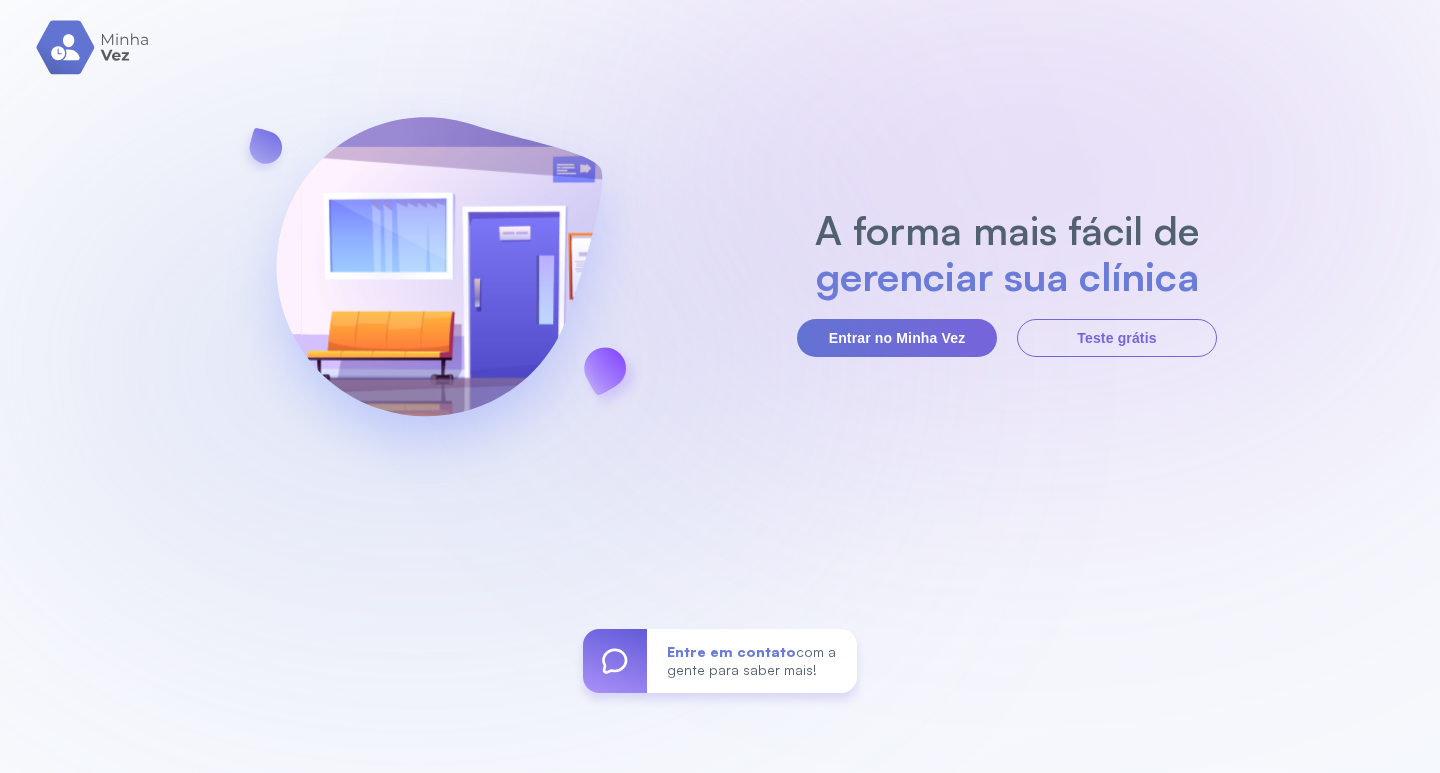 scroll, scrollTop: 0, scrollLeft: 0, axis: both 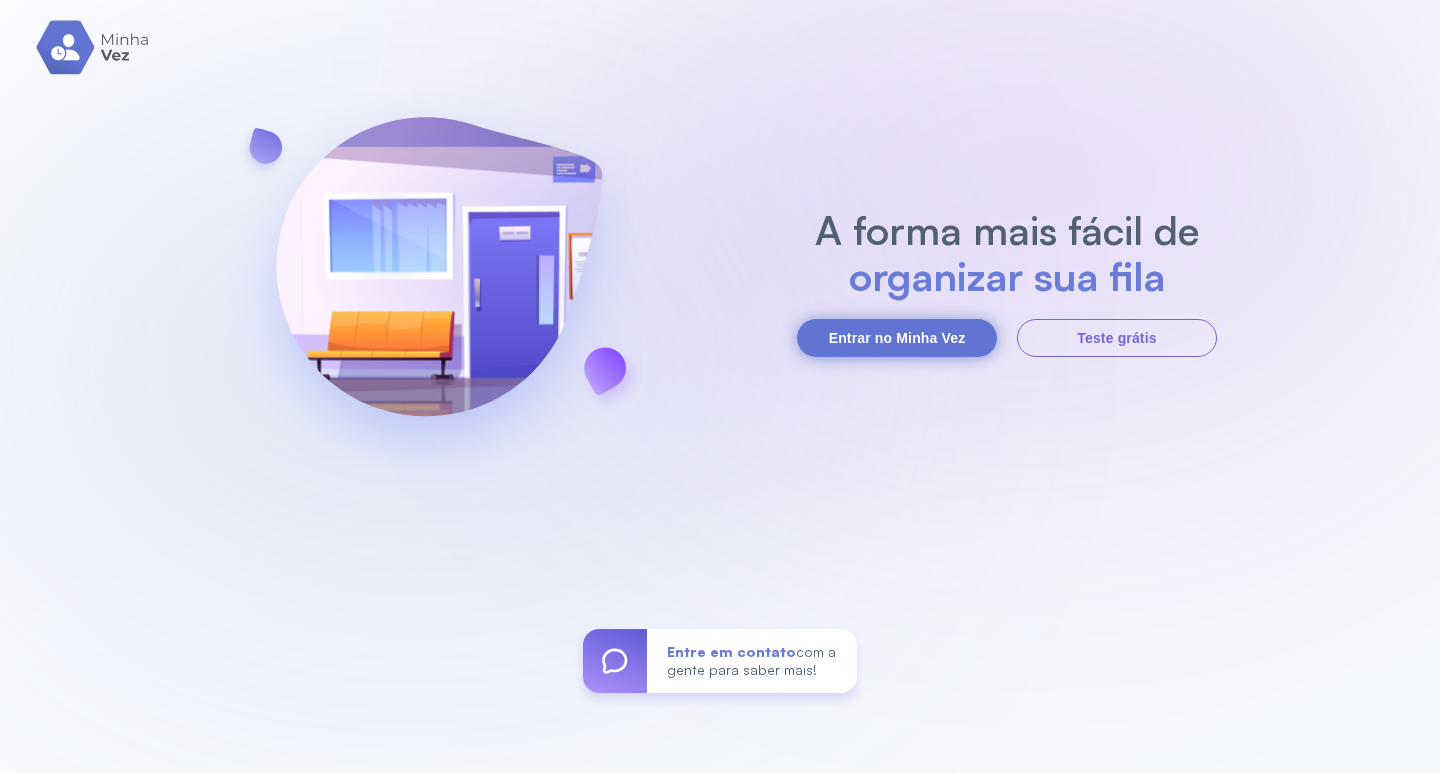 click on "Entrar no Minha Vez" at bounding box center [897, 338] 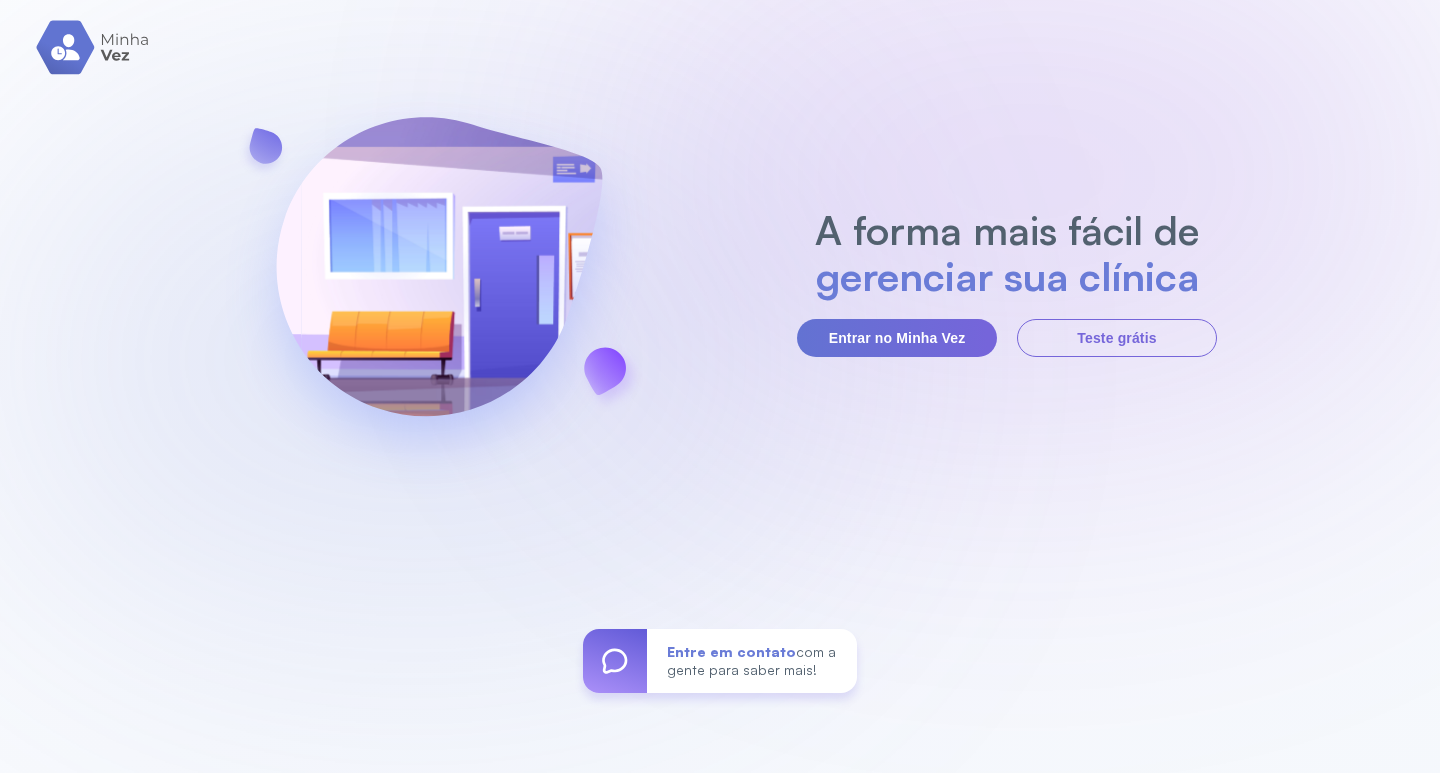 scroll, scrollTop: 0, scrollLeft: 0, axis: both 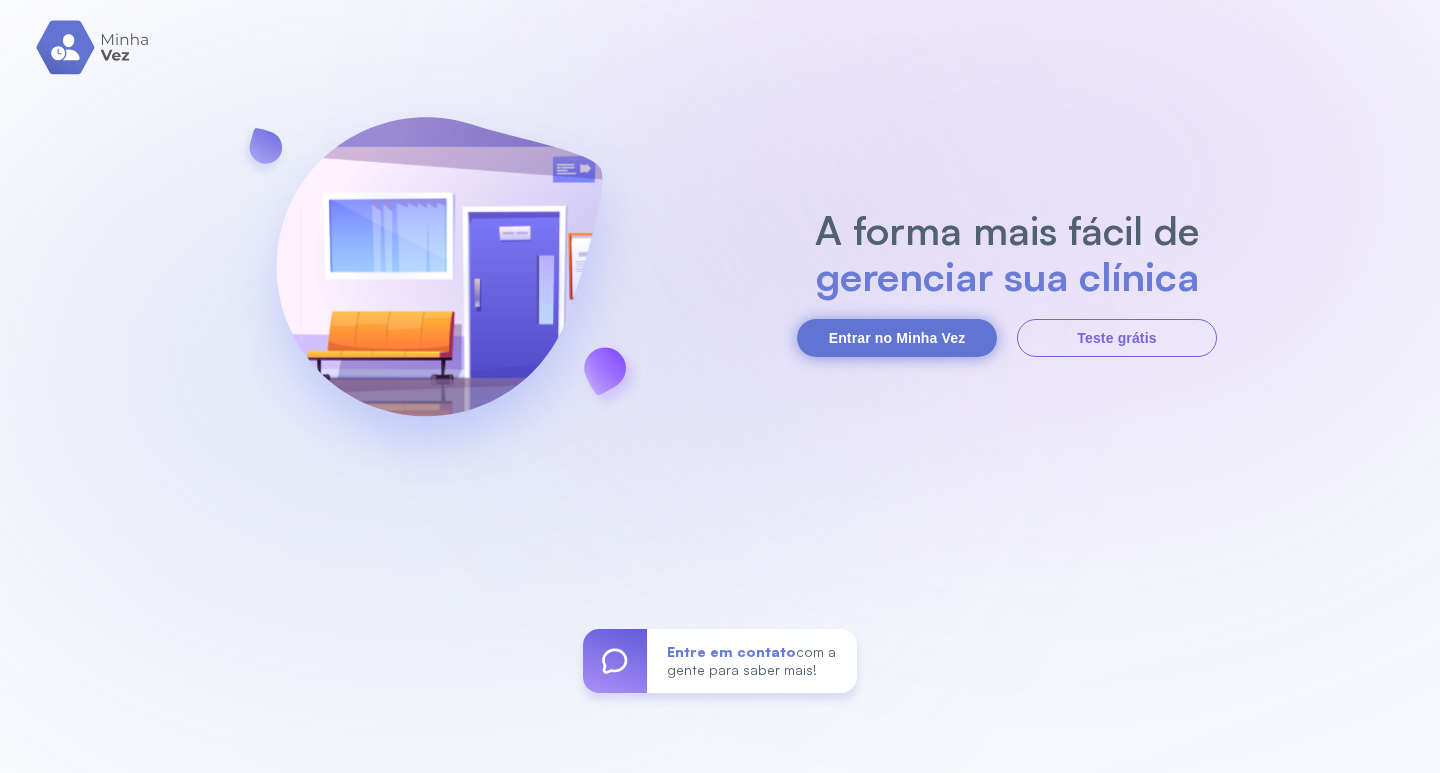 click on "Entrar no Minha Vez" at bounding box center (897, 338) 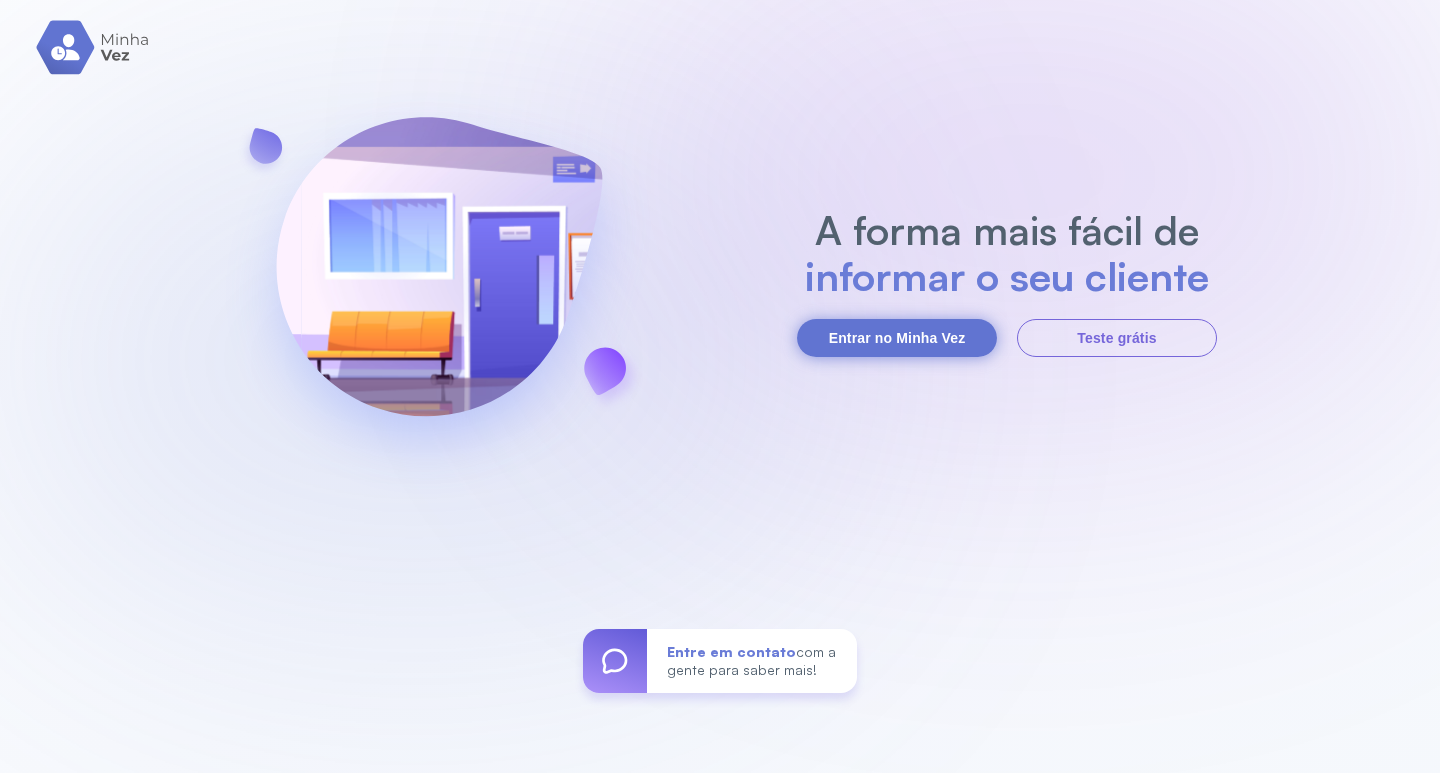 click on "Entrar no Minha Vez" at bounding box center (897, 338) 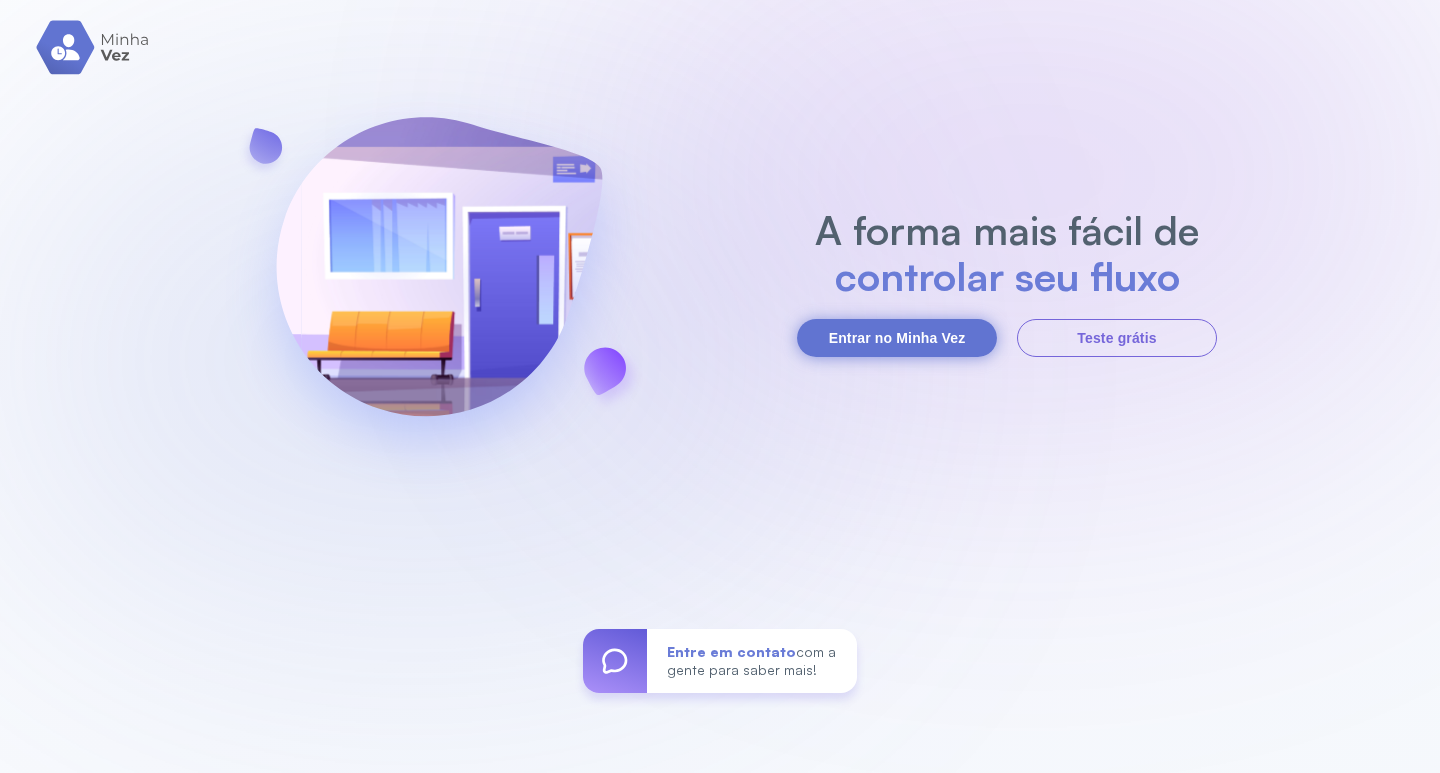 click on "Entrar no Minha Vez" at bounding box center (897, 338) 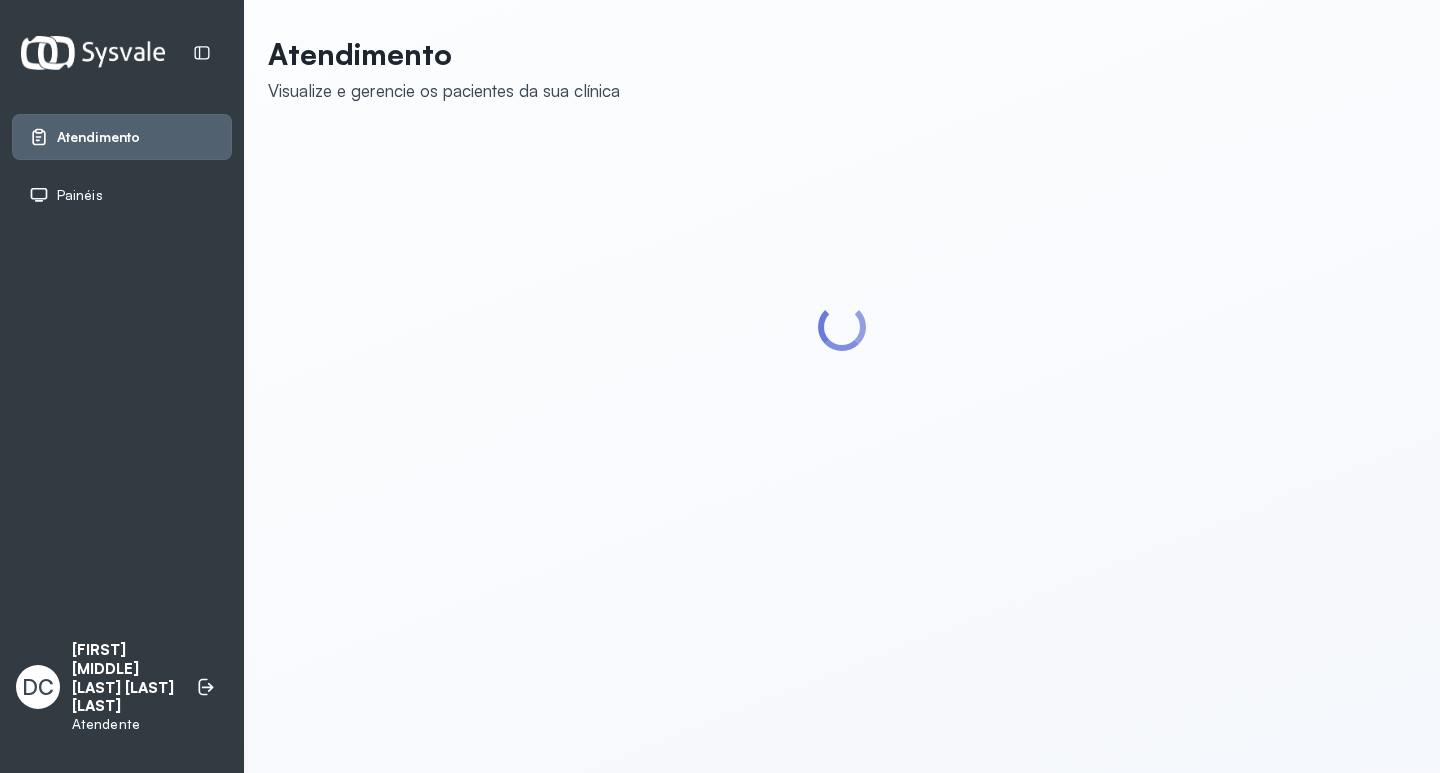 scroll, scrollTop: 0, scrollLeft: 0, axis: both 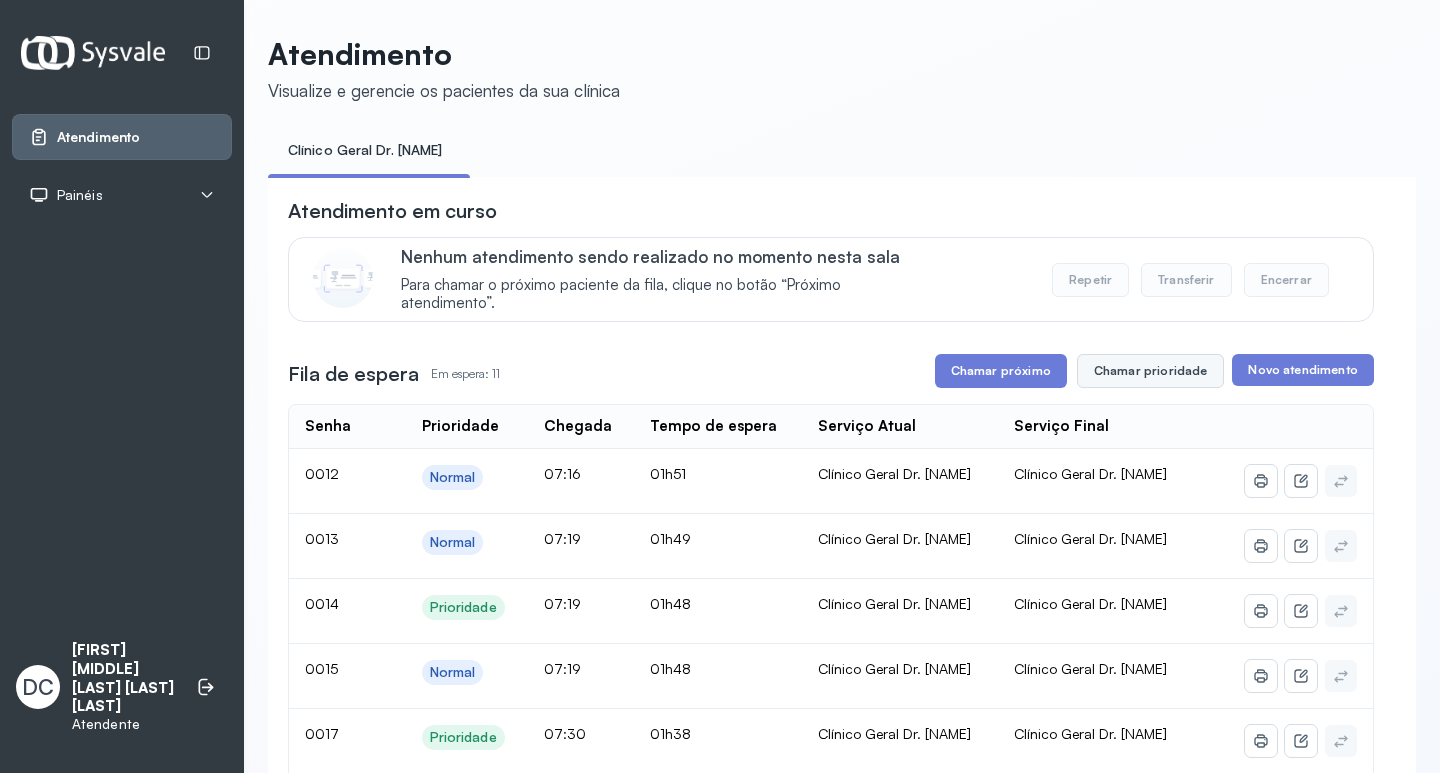 click on "Chamar prioridade" at bounding box center (1151, 371) 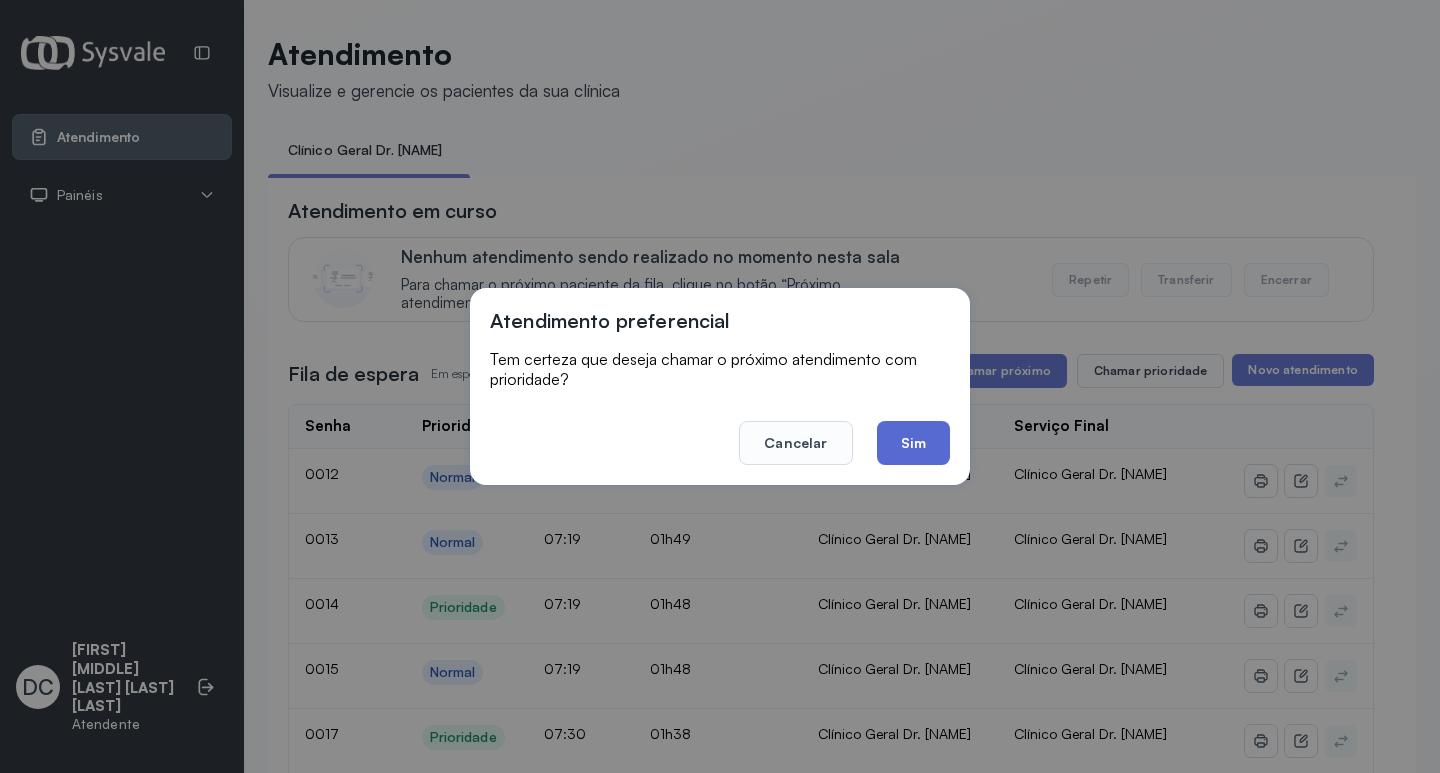 click on "Sim" 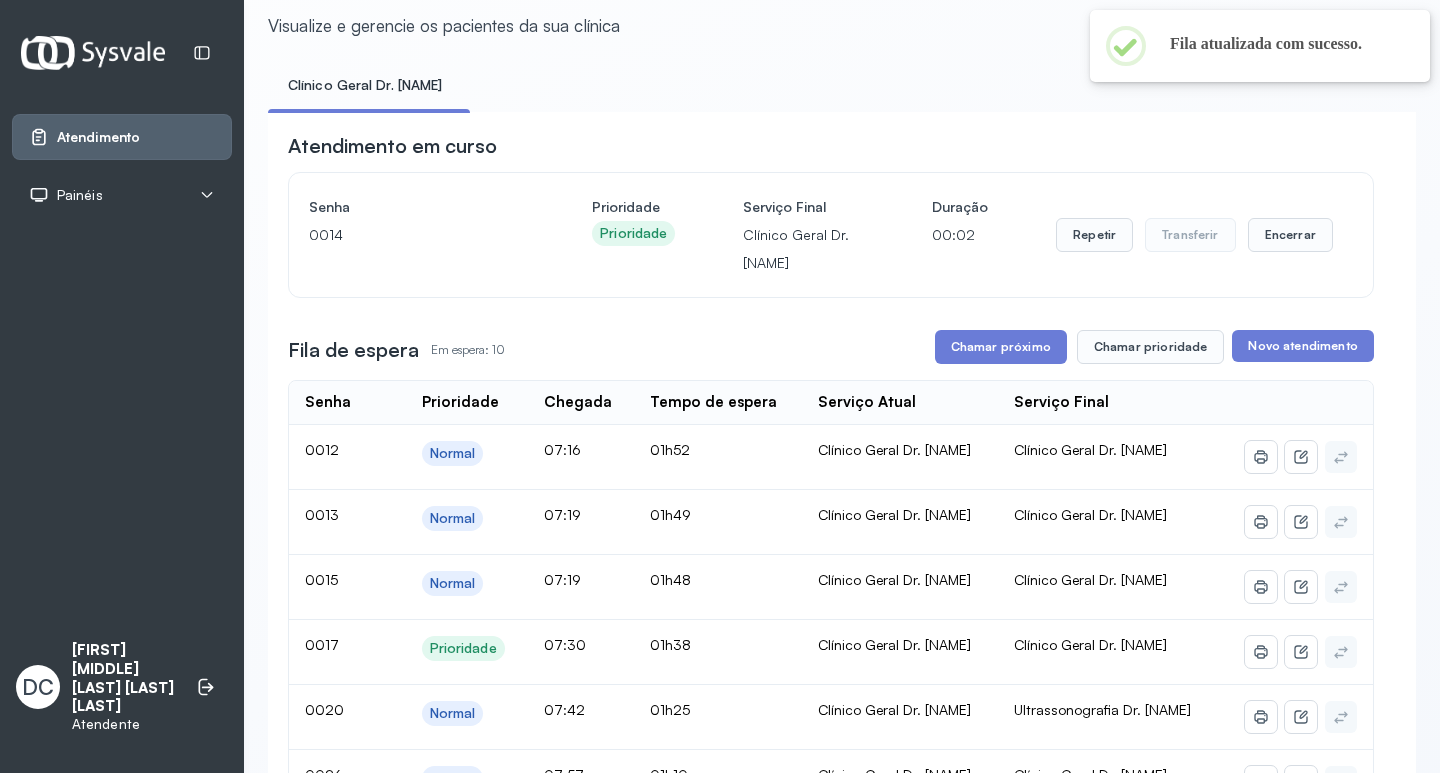 scroll, scrollTop: 100, scrollLeft: 0, axis: vertical 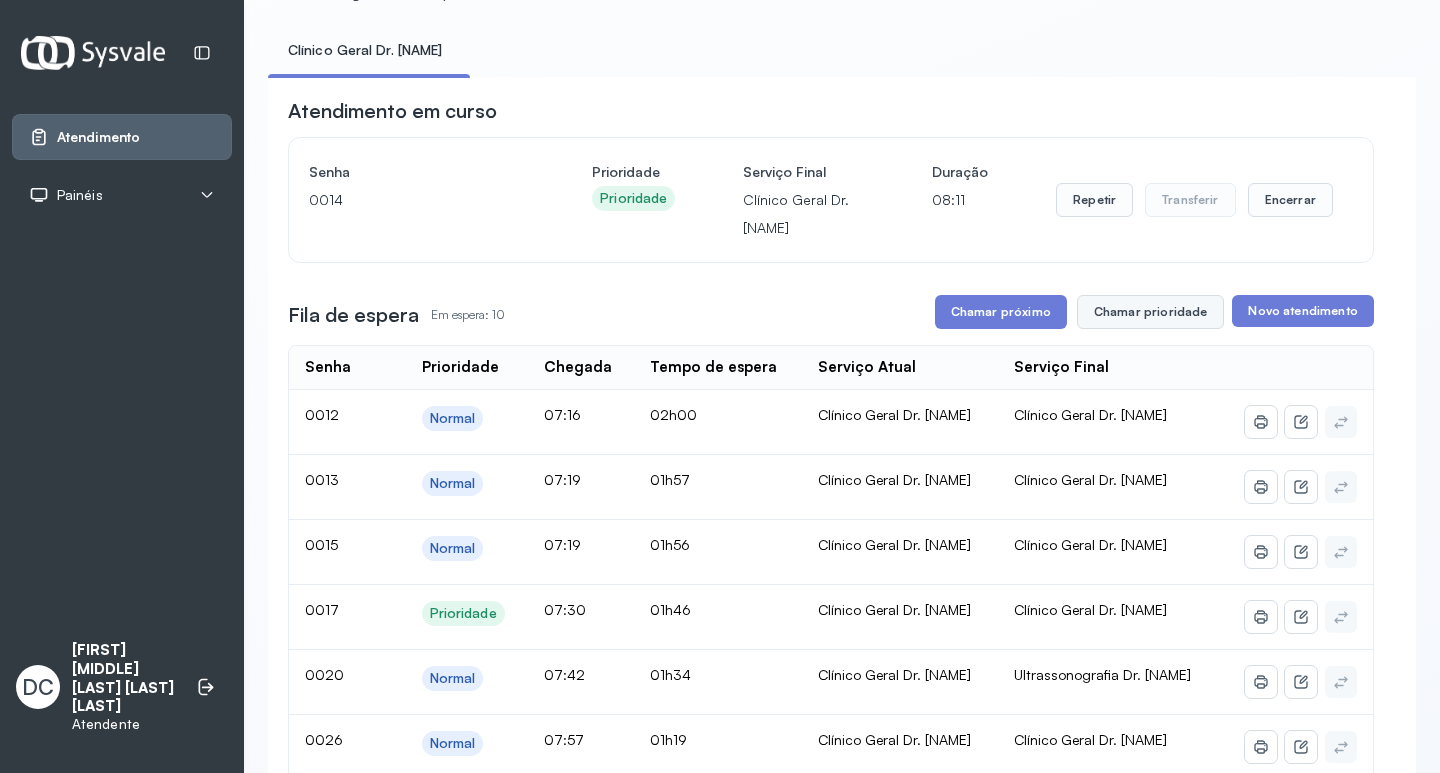 click on "Chamar prioridade" at bounding box center [1151, 312] 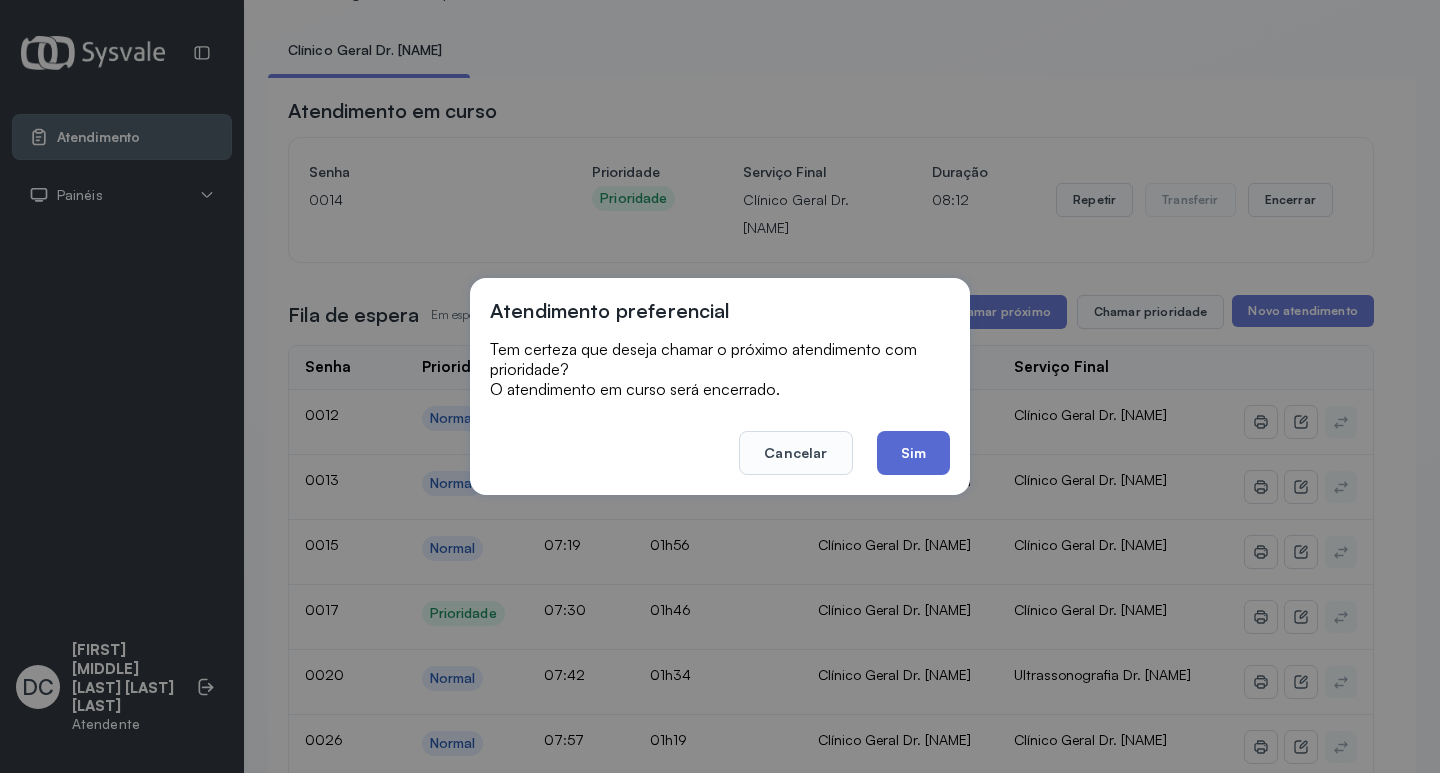 click on "Sim" 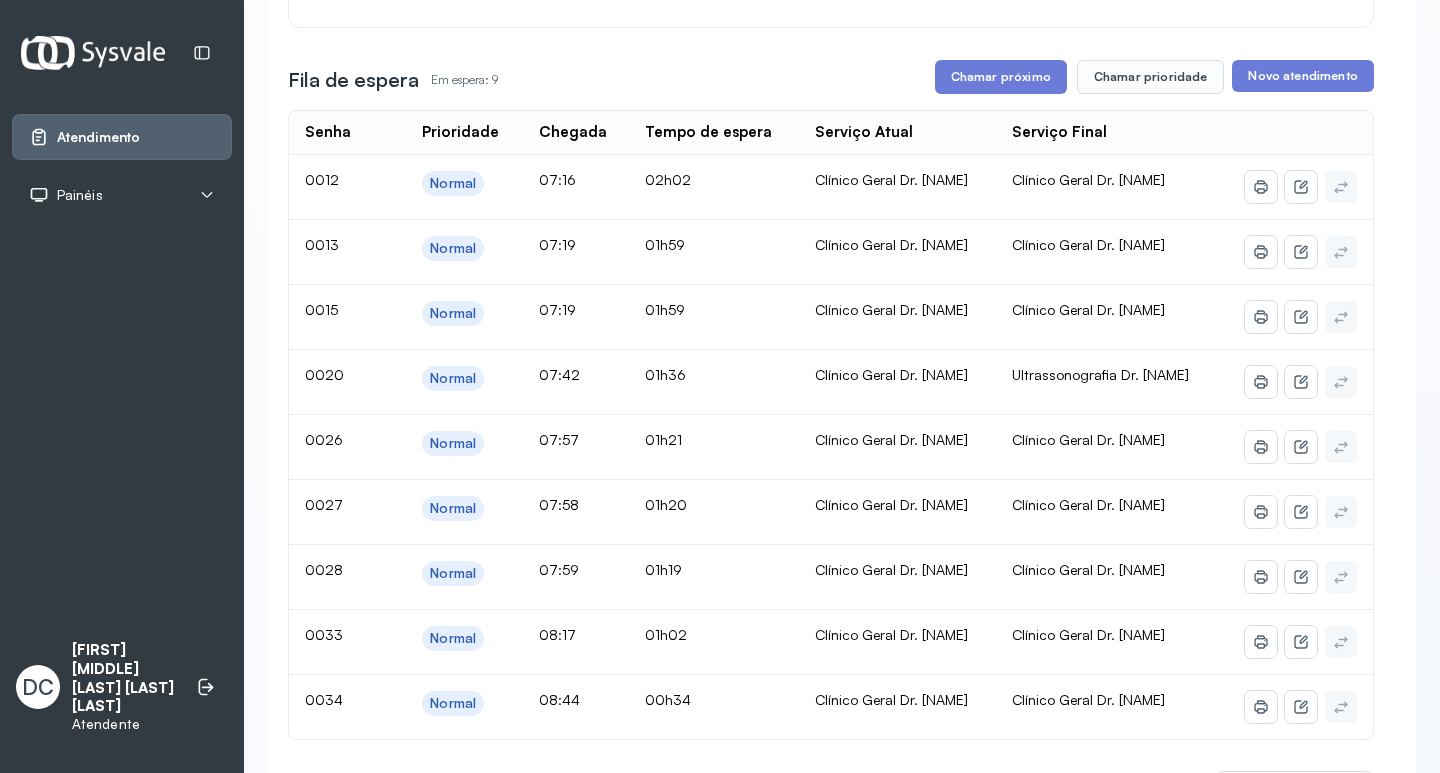 scroll, scrollTop: 300, scrollLeft: 0, axis: vertical 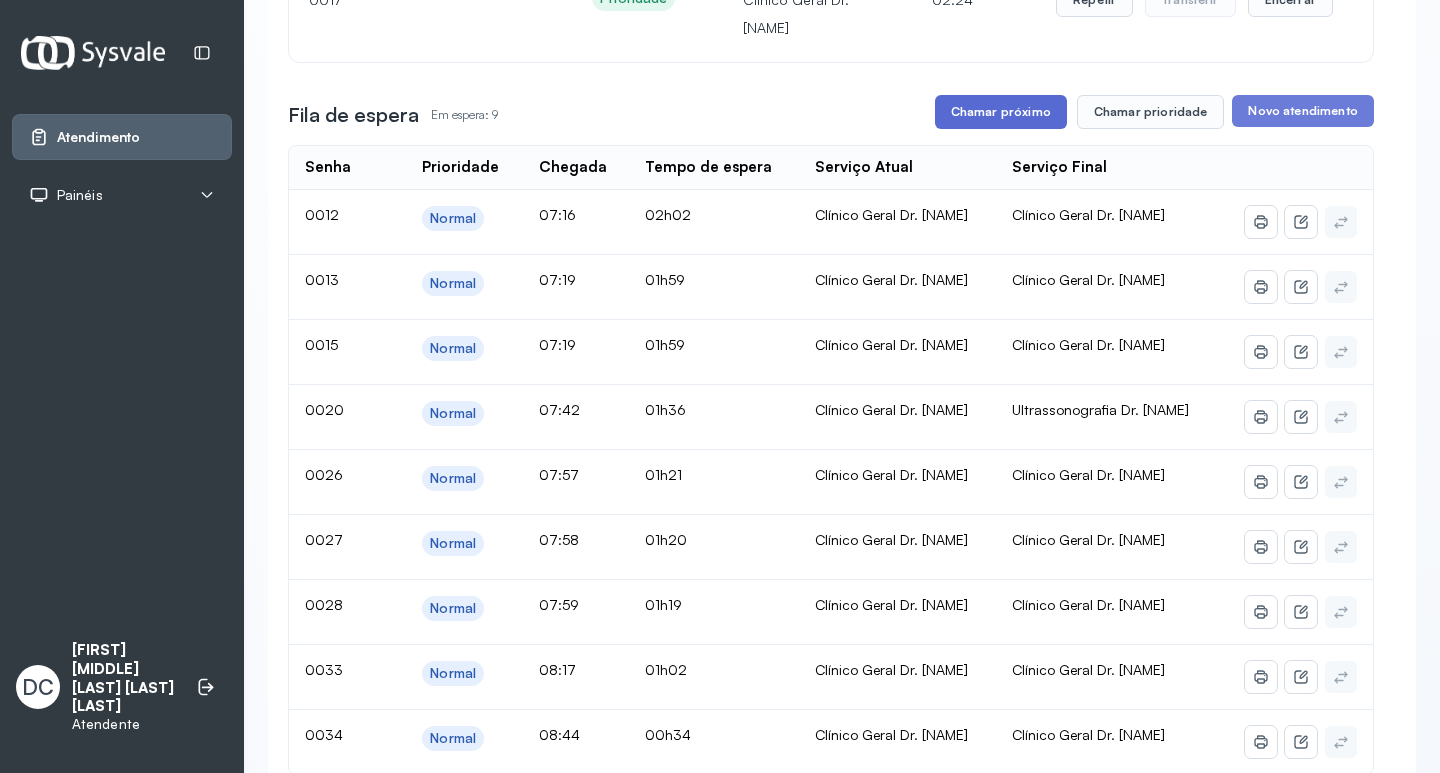 click on "Chamar próximo" at bounding box center [1001, 112] 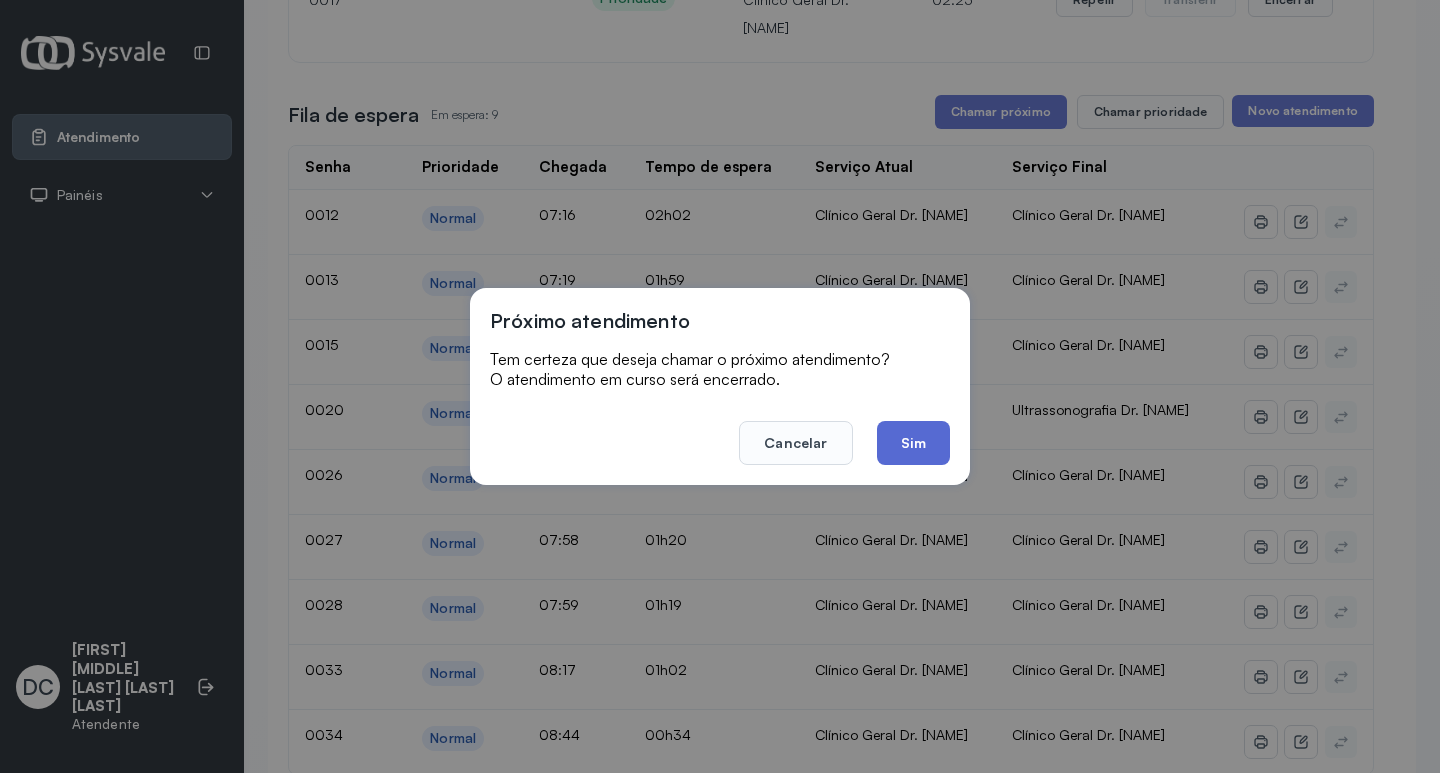 click on "Sim" 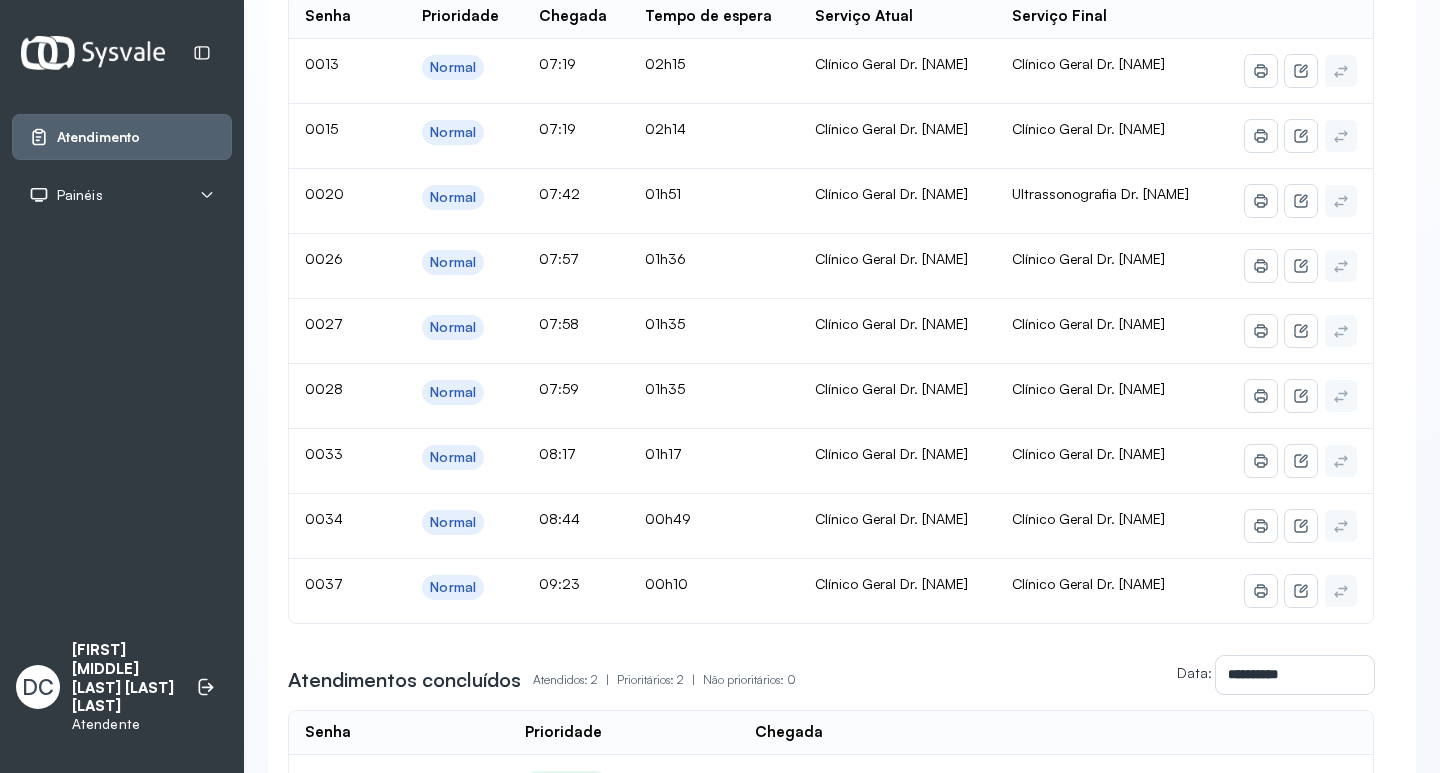 scroll, scrollTop: 300, scrollLeft: 0, axis: vertical 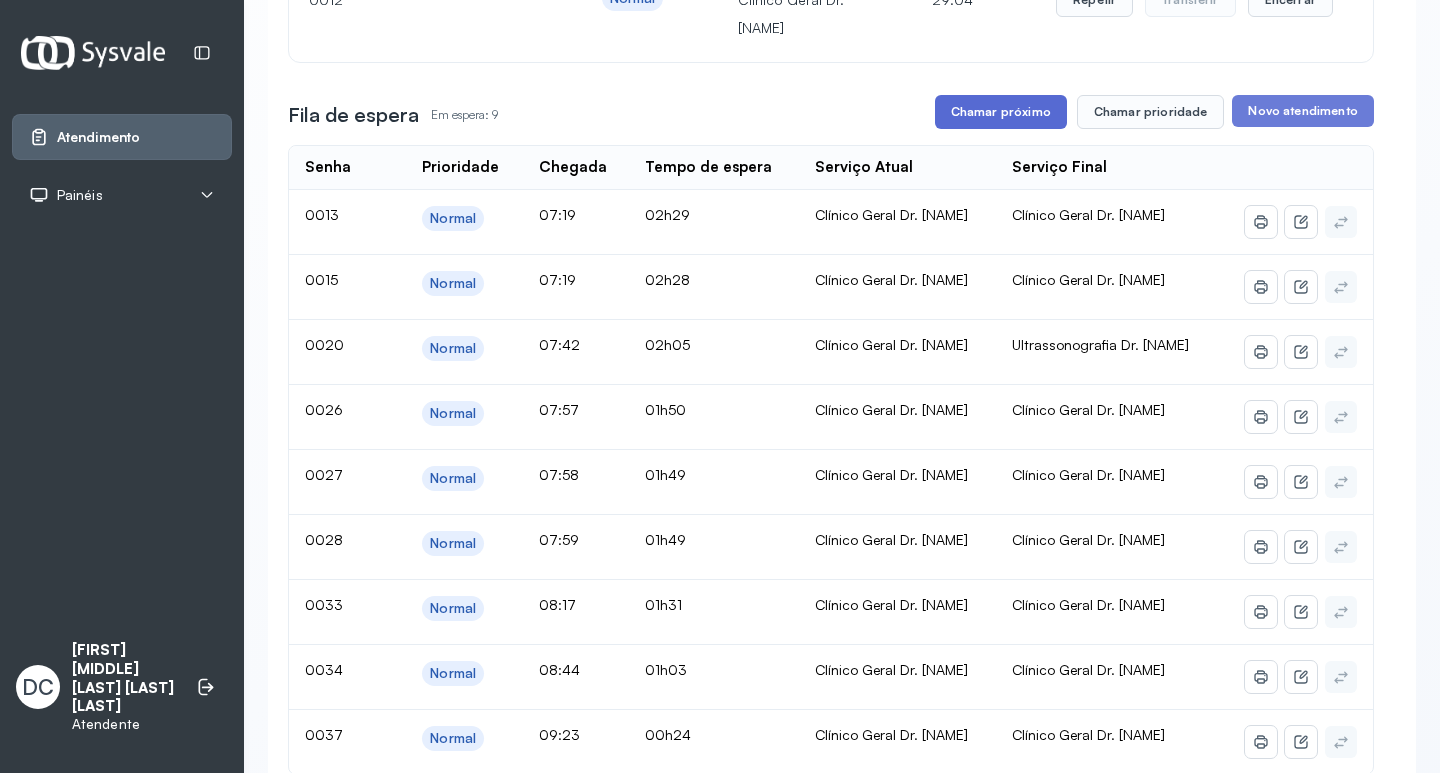 click on "Chamar próximo" at bounding box center [1001, 112] 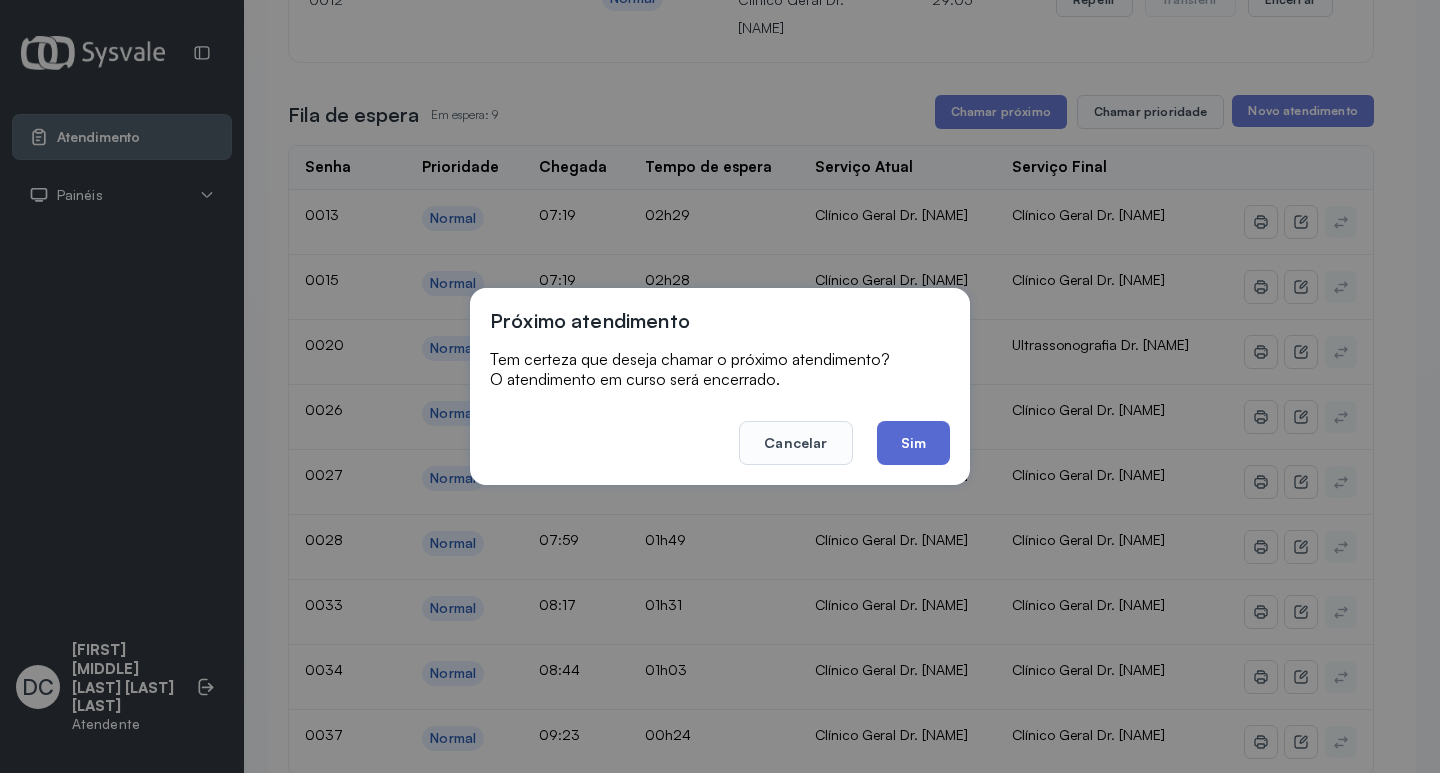 click on "Sim" 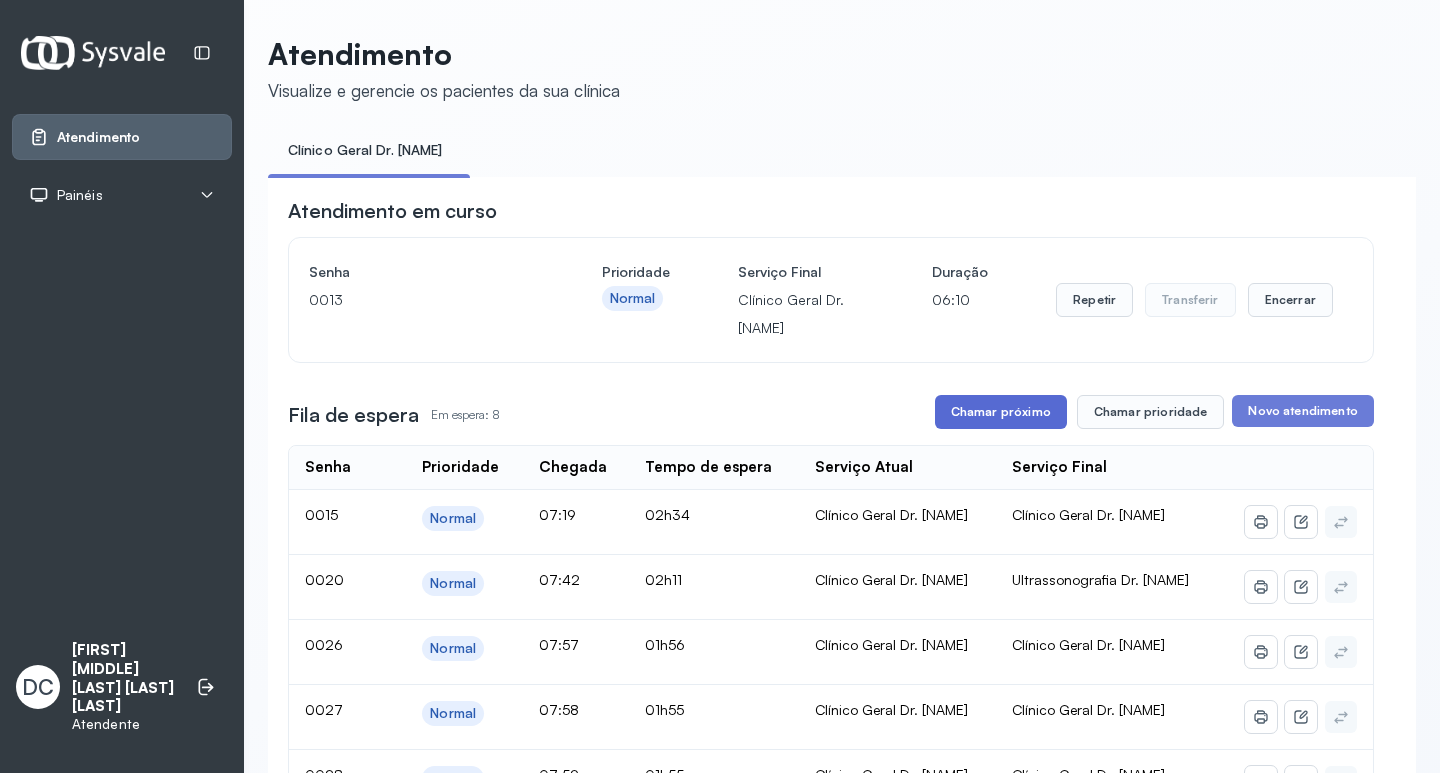 click on "Chamar próximo" at bounding box center (1001, 412) 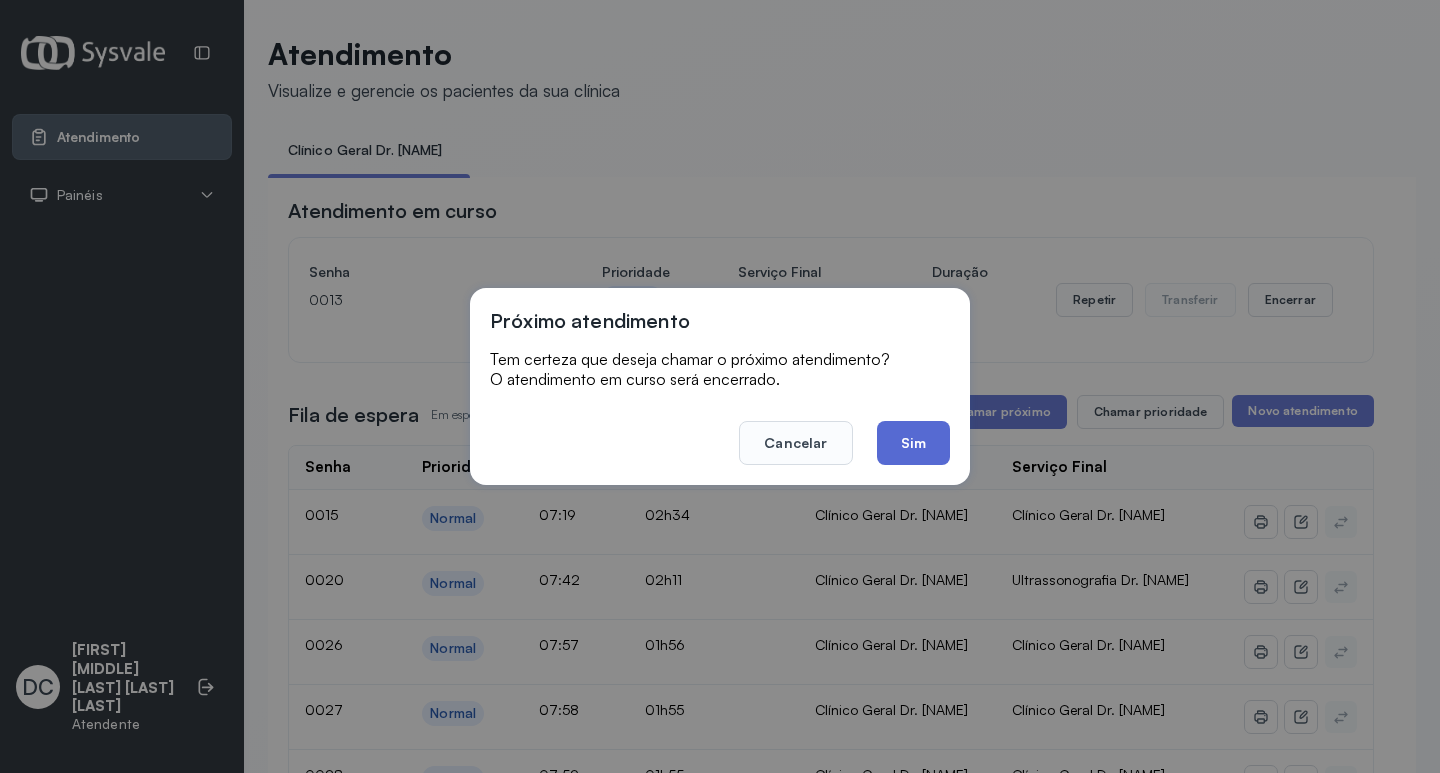 click on "Sim" 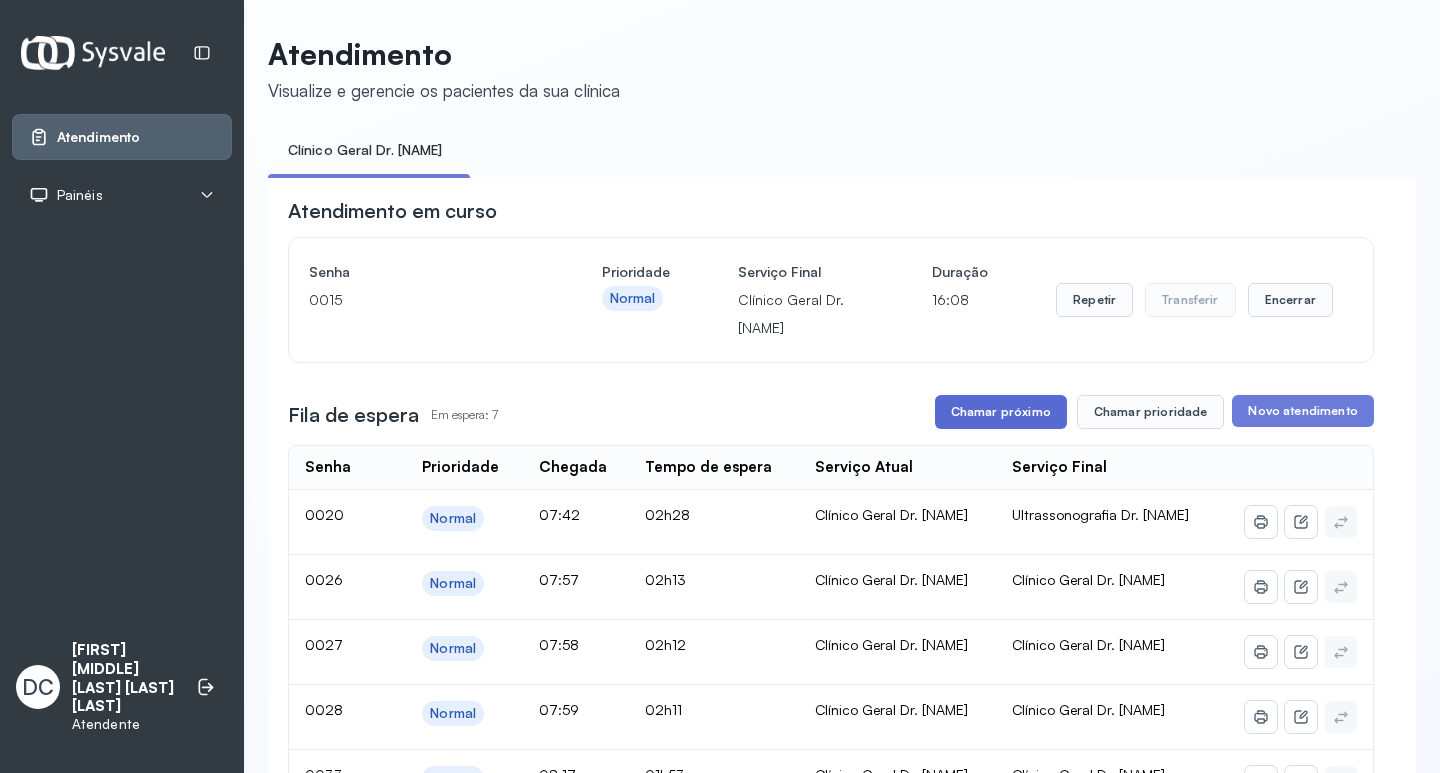 click on "Chamar próximo" at bounding box center (1001, 412) 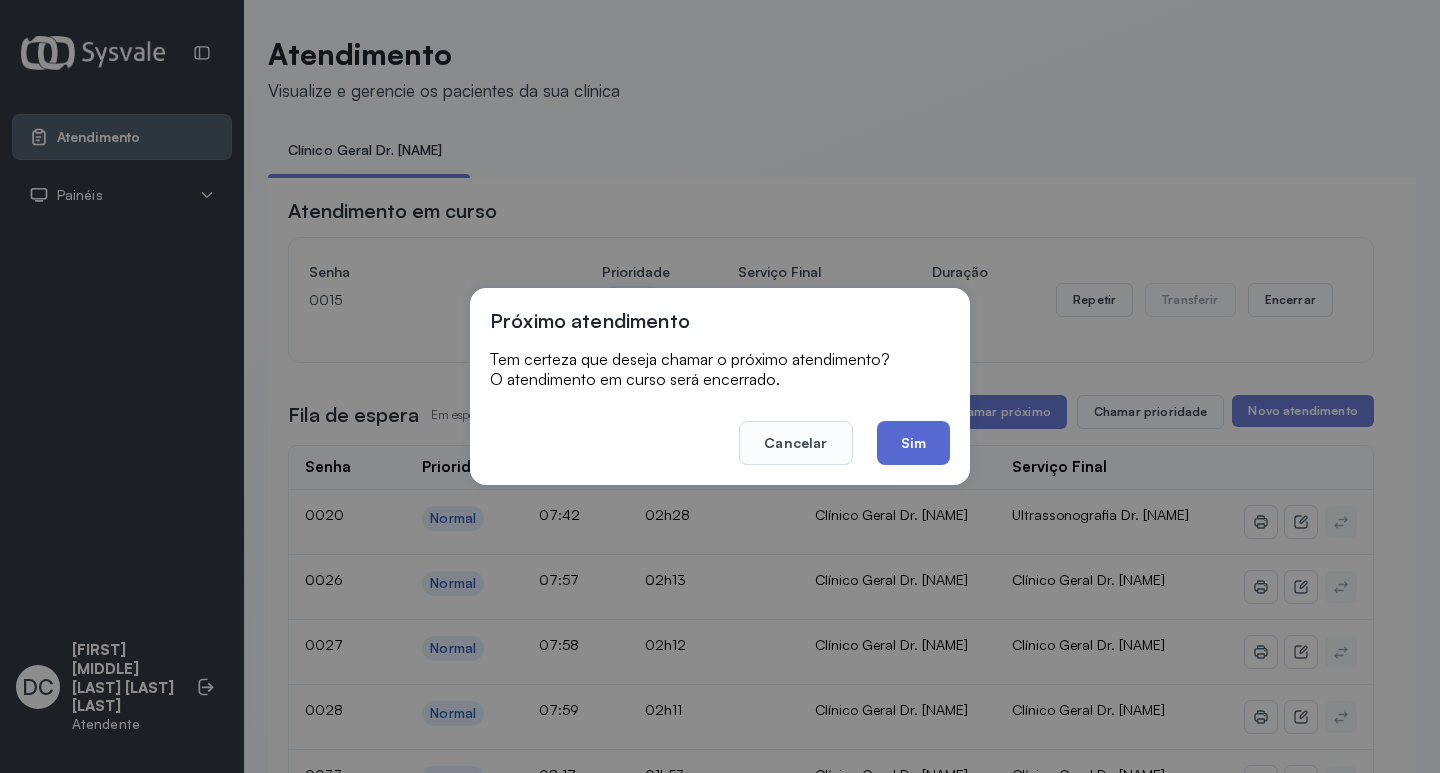 click on "Sim" 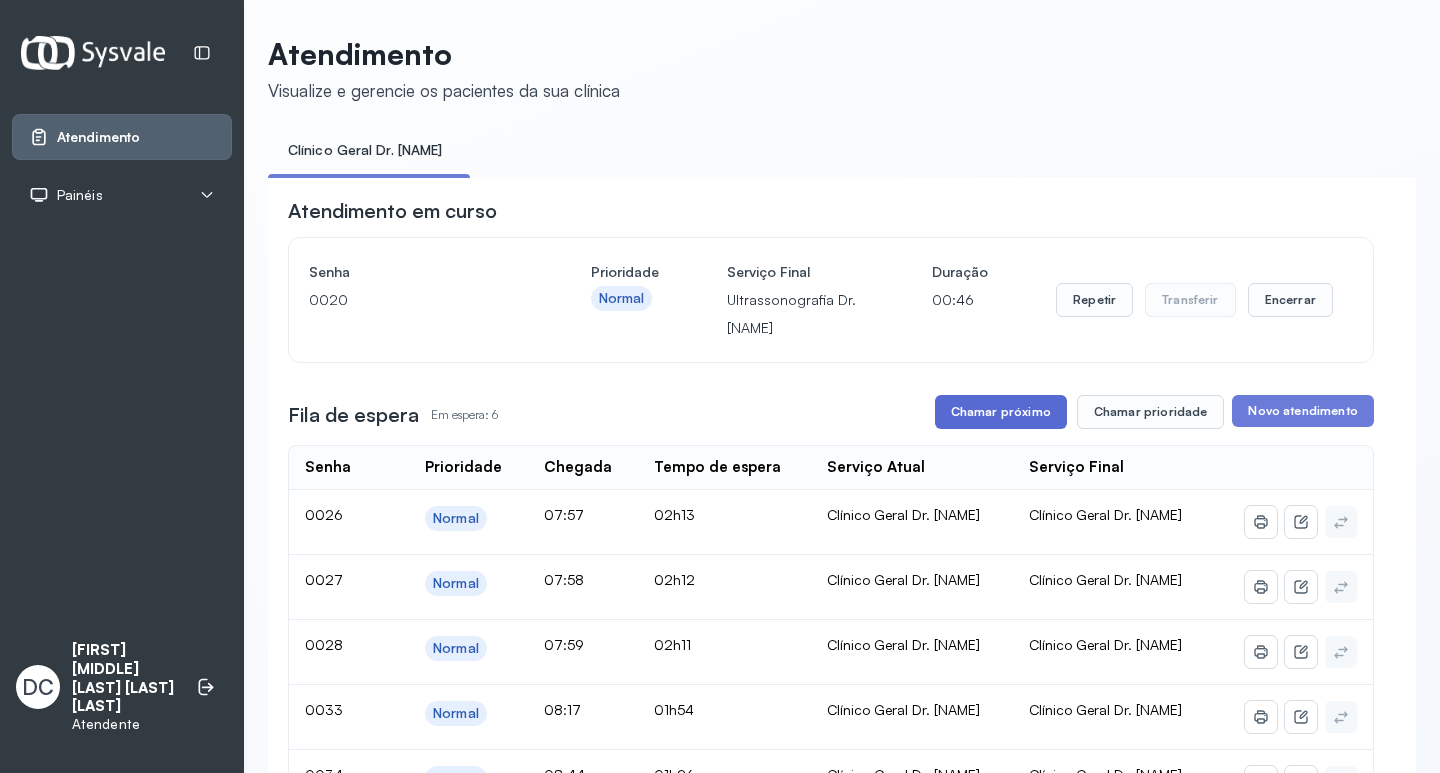 click on "Chamar próximo" at bounding box center (1001, 412) 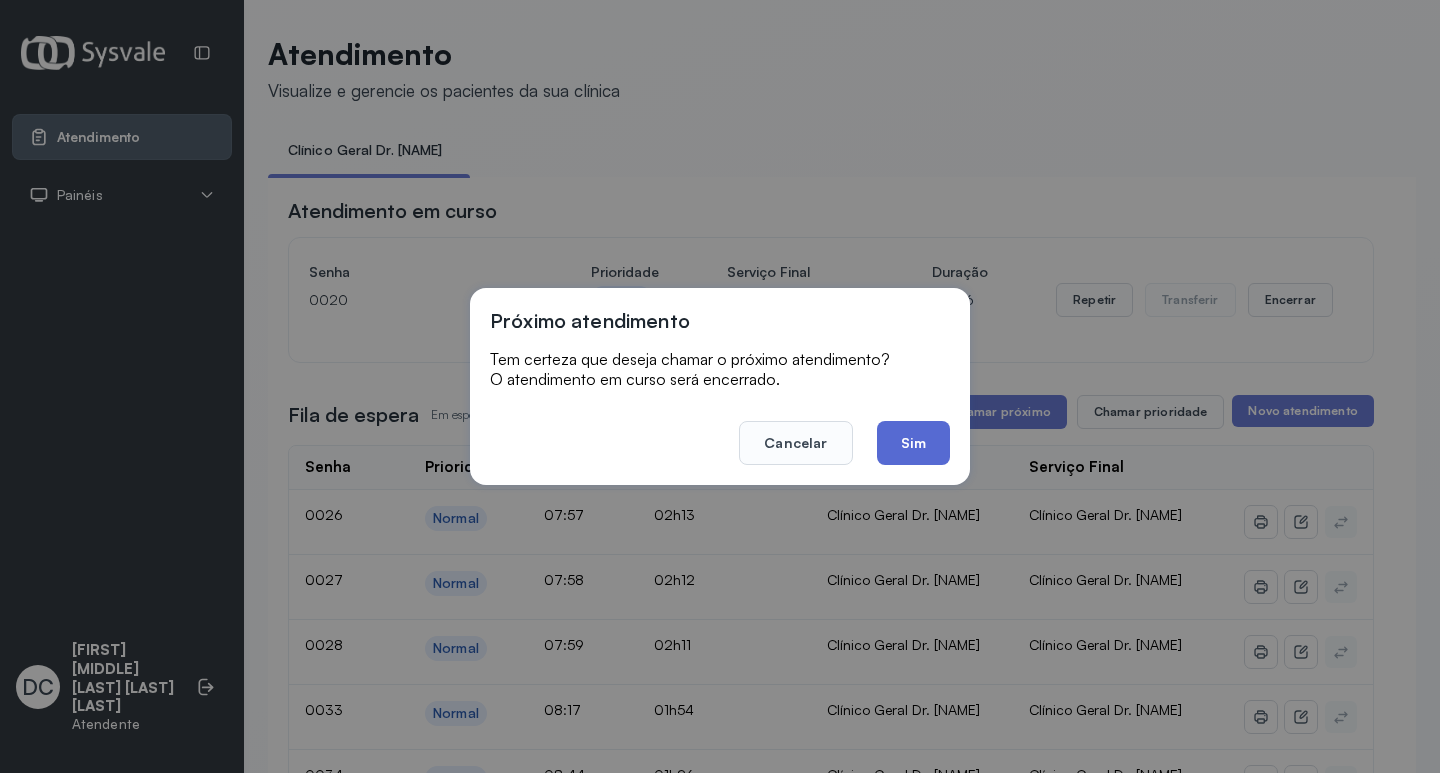 click on "Sim" 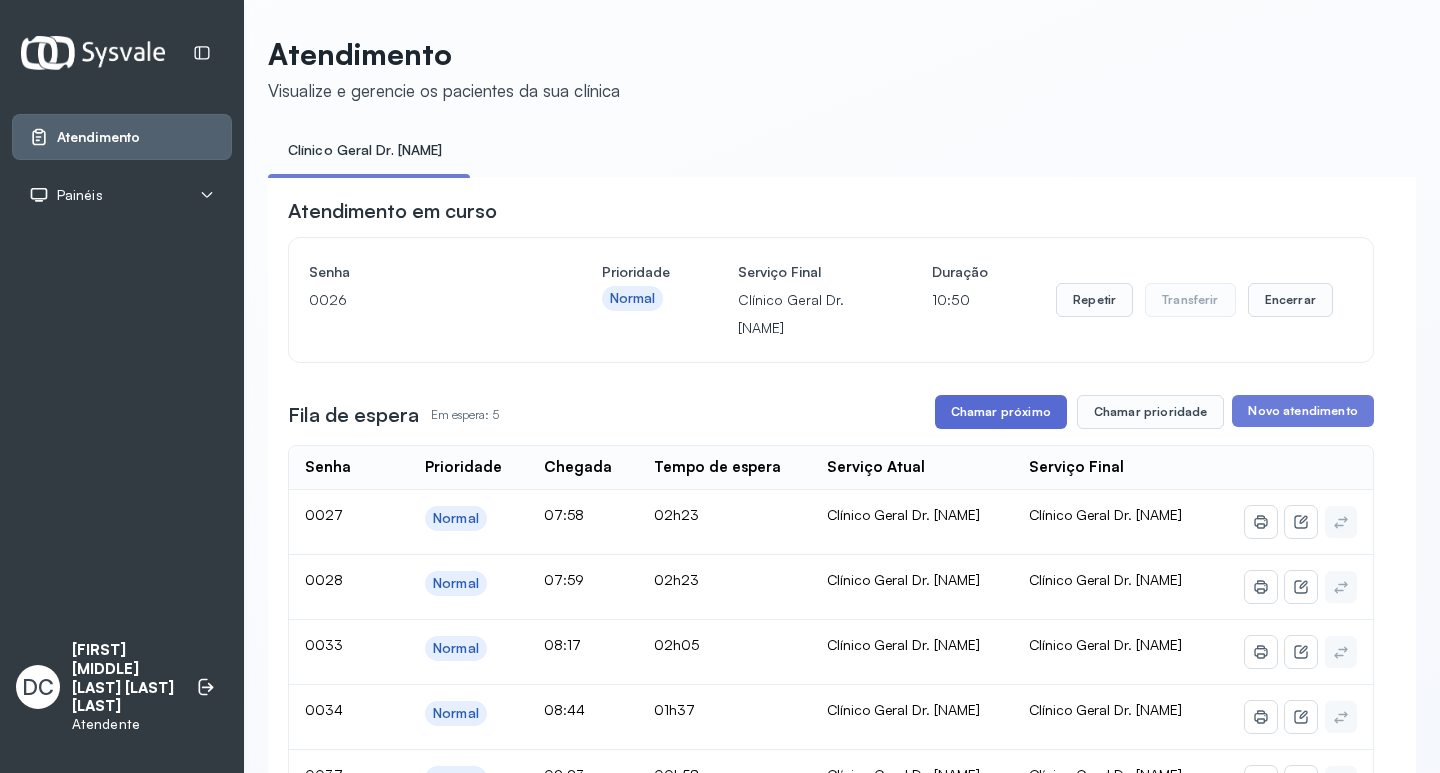 click on "Chamar próximo" at bounding box center [1001, 412] 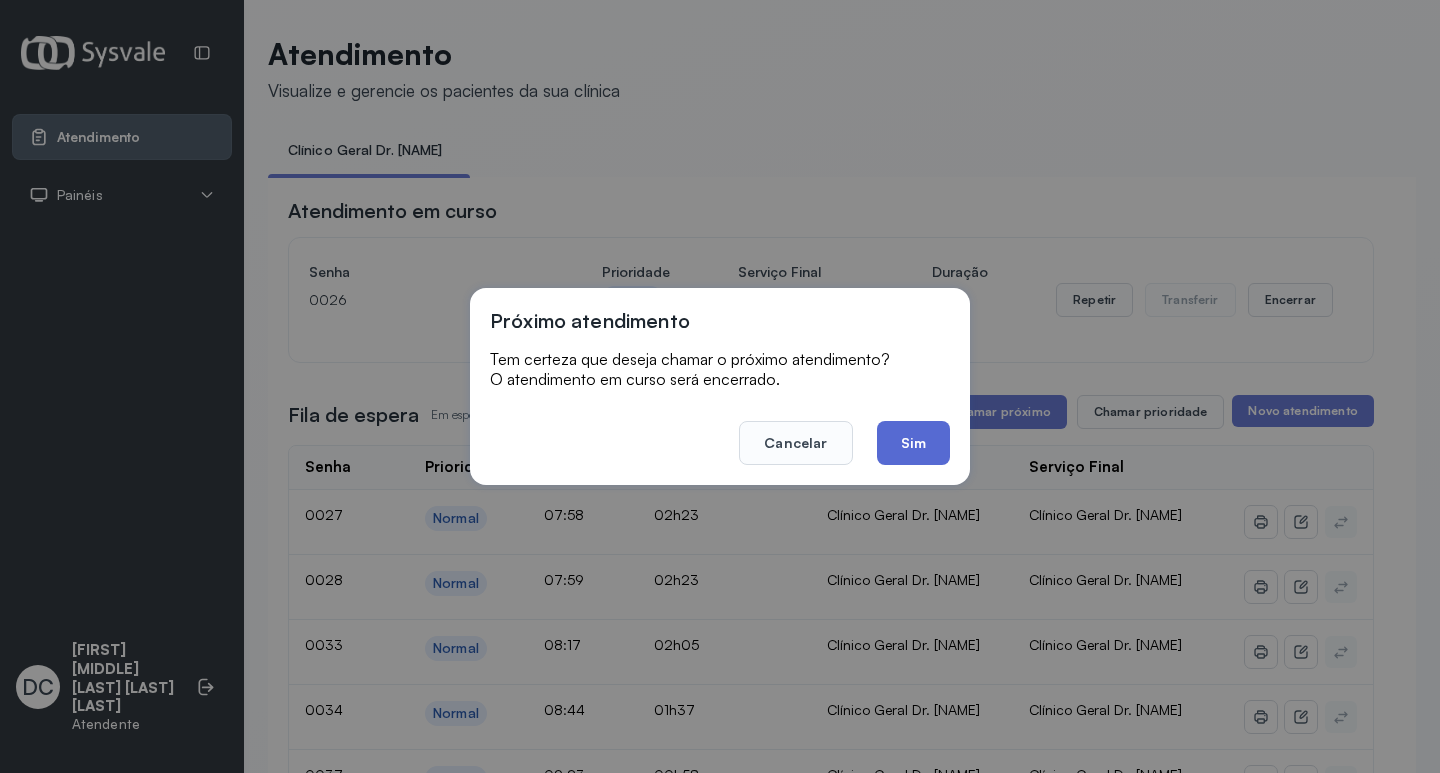 click on "Sim" 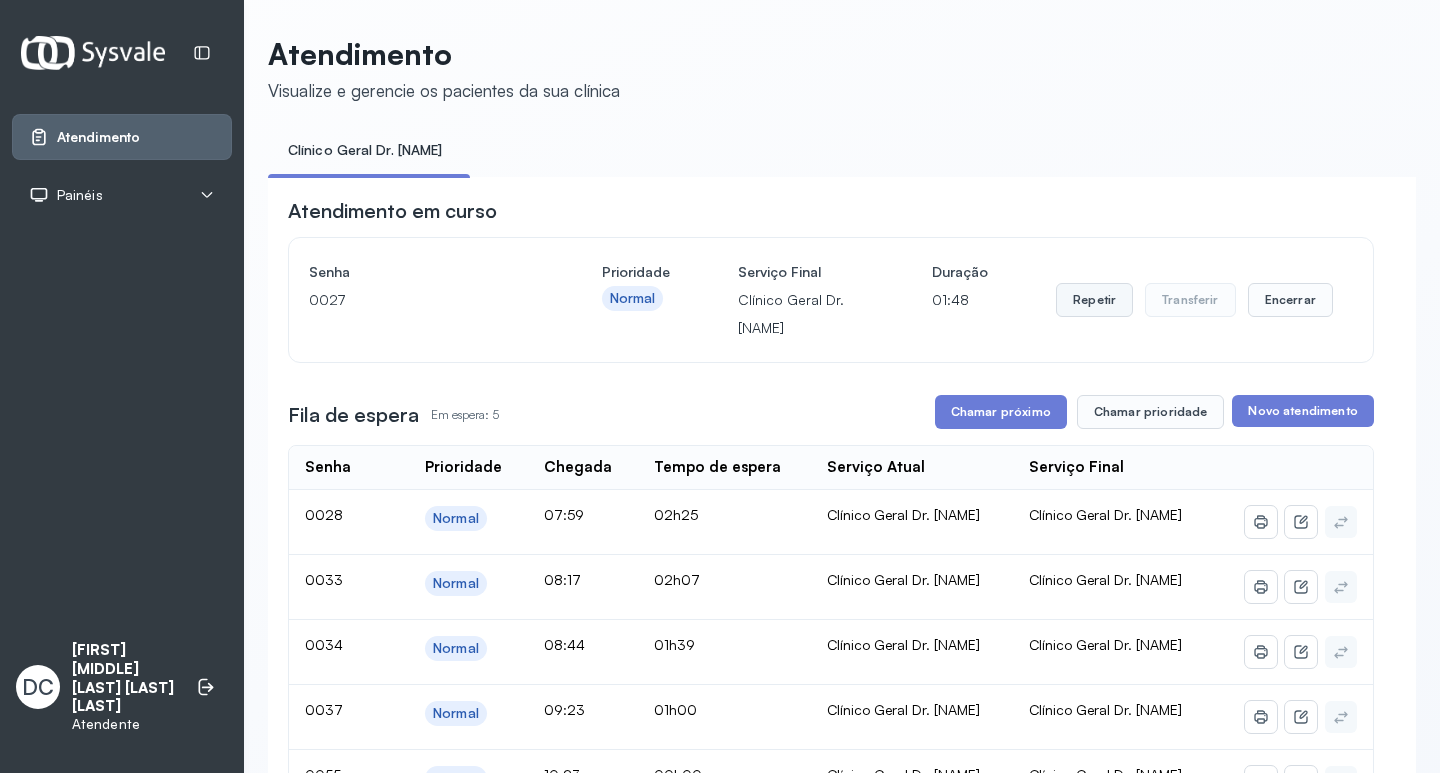 click on "Repetir" at bounding box center (1094, 300) 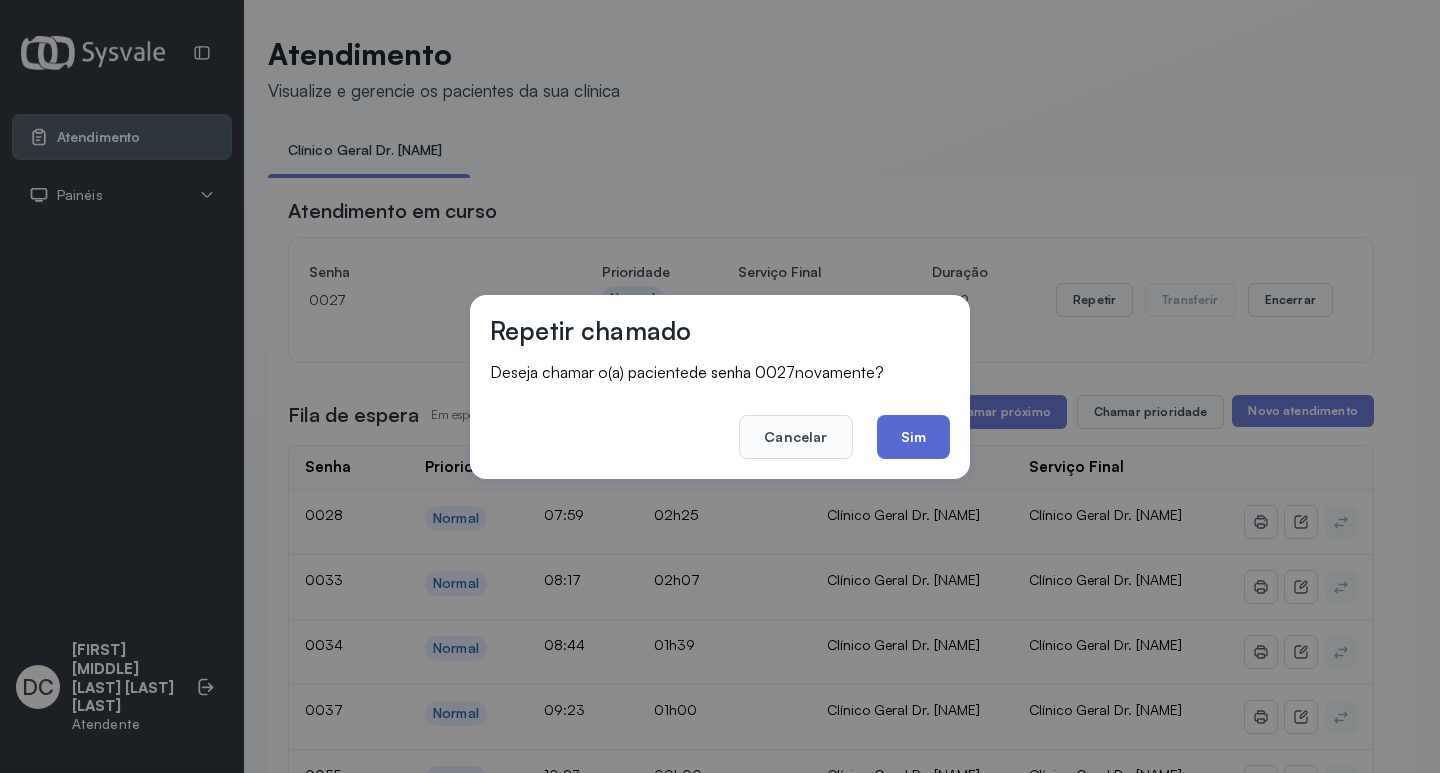 click on "Sim" 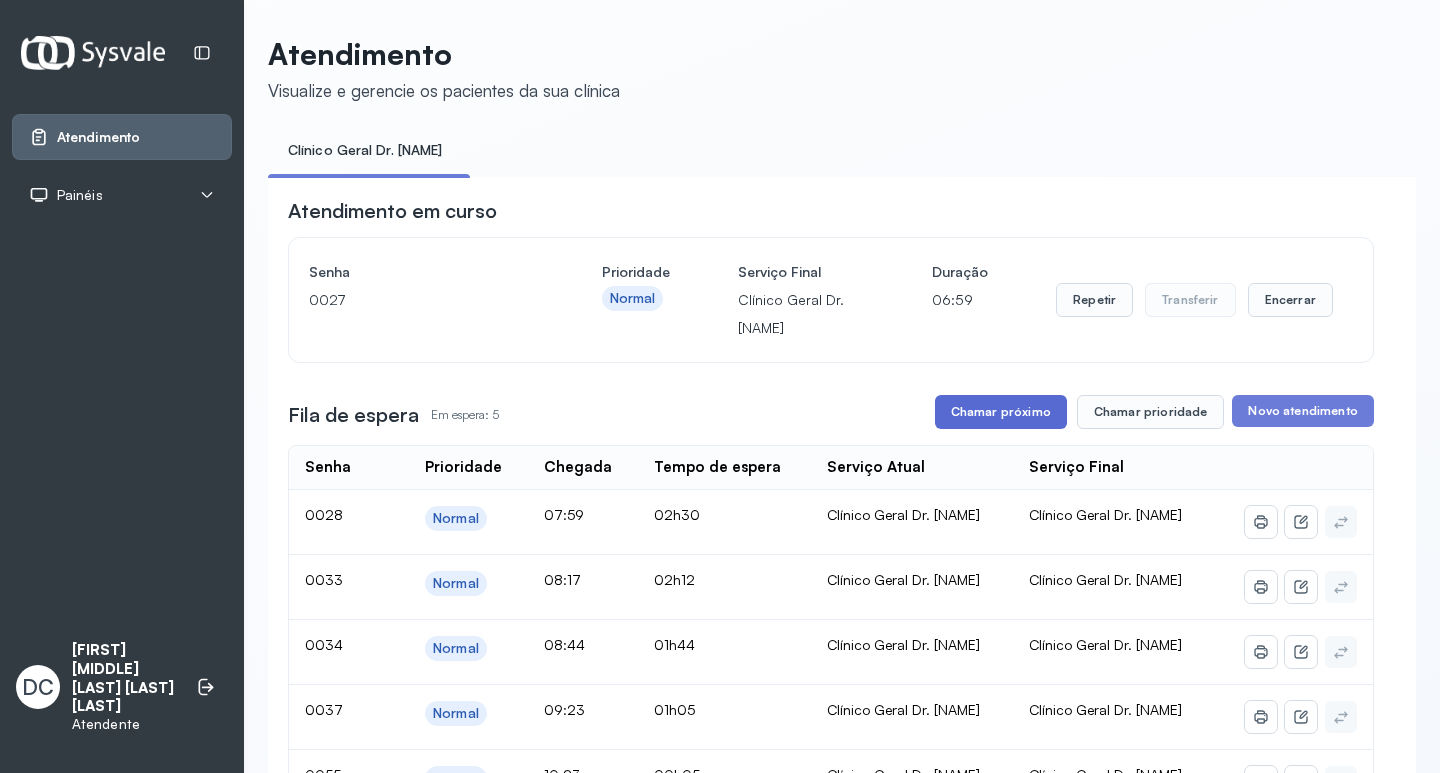 click on "Chamar próximo" at bounding box center [1001, 412] 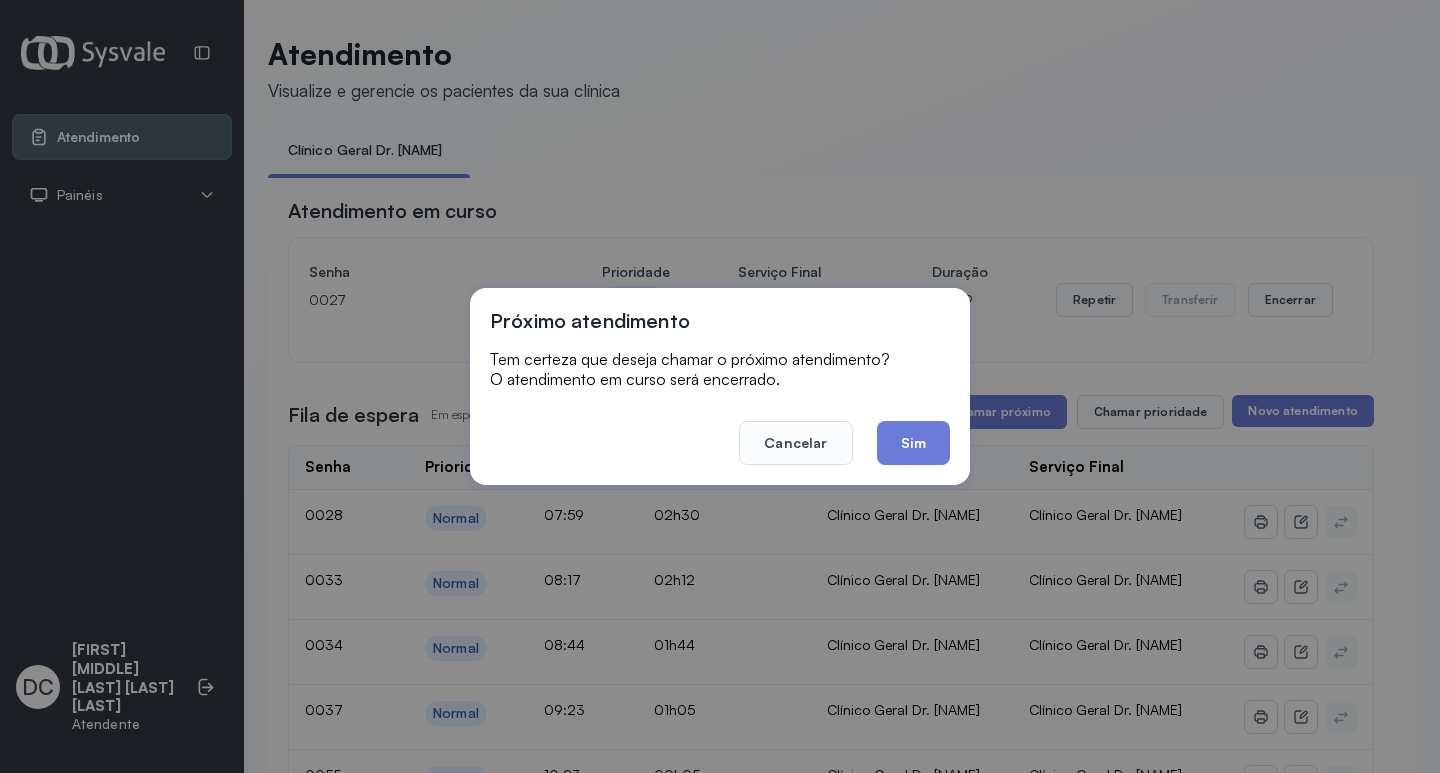 click on "Próximo atendimento Tem certeza que deseja chamar o próximo atendimento?  O atendimento em curso será encerrado.  Cancelar Sim" at bounding box center (720, 386) 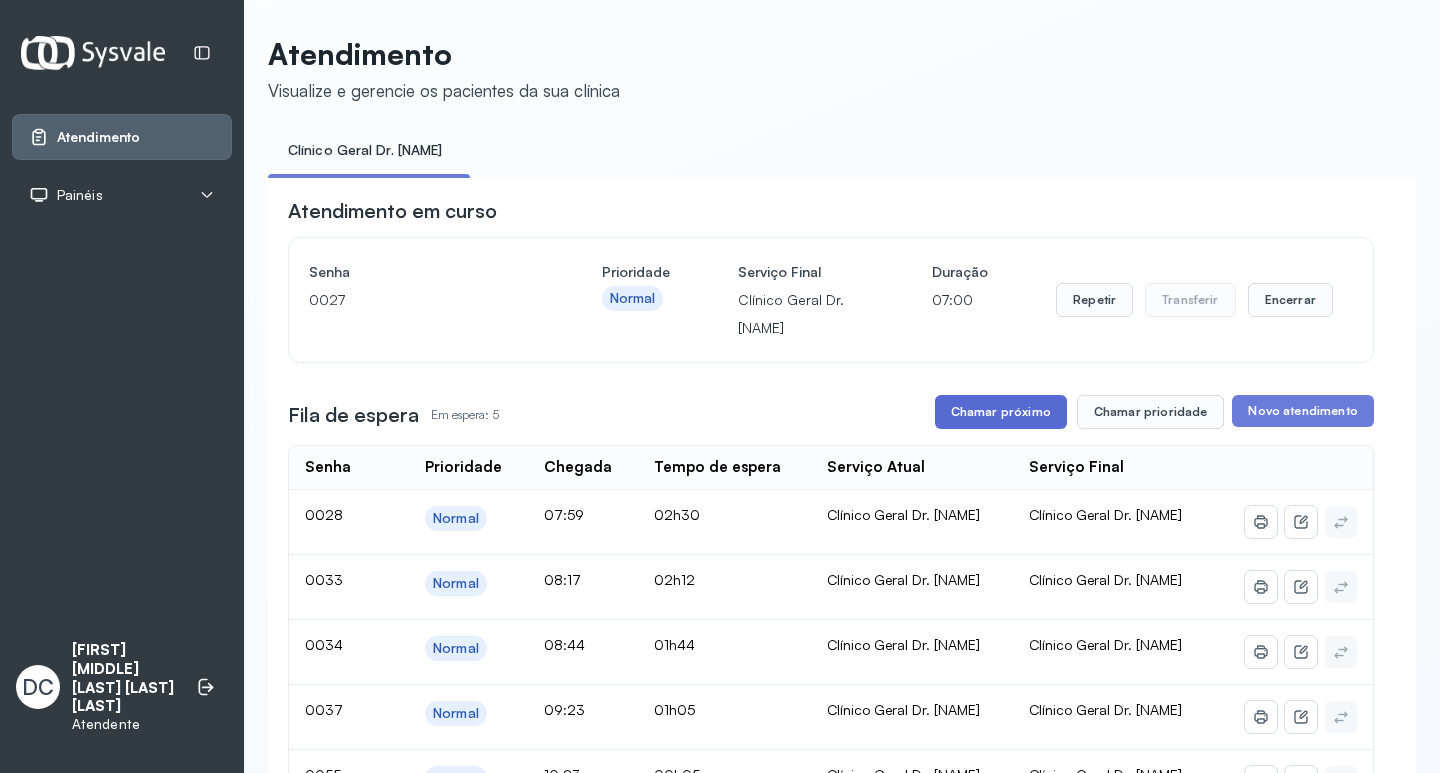 click on "Chamar próximo" at bounding box center [1001, 412] 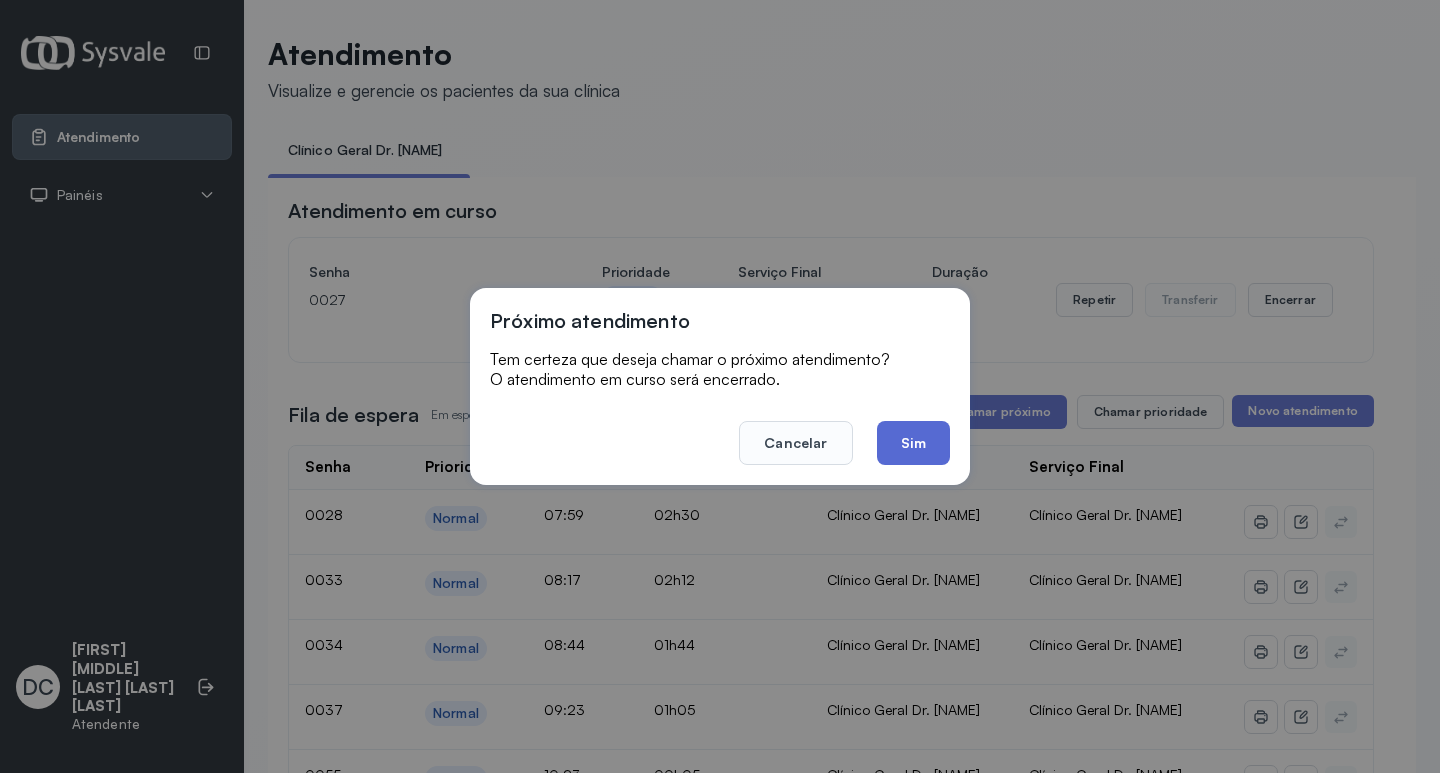 click on "Sim" 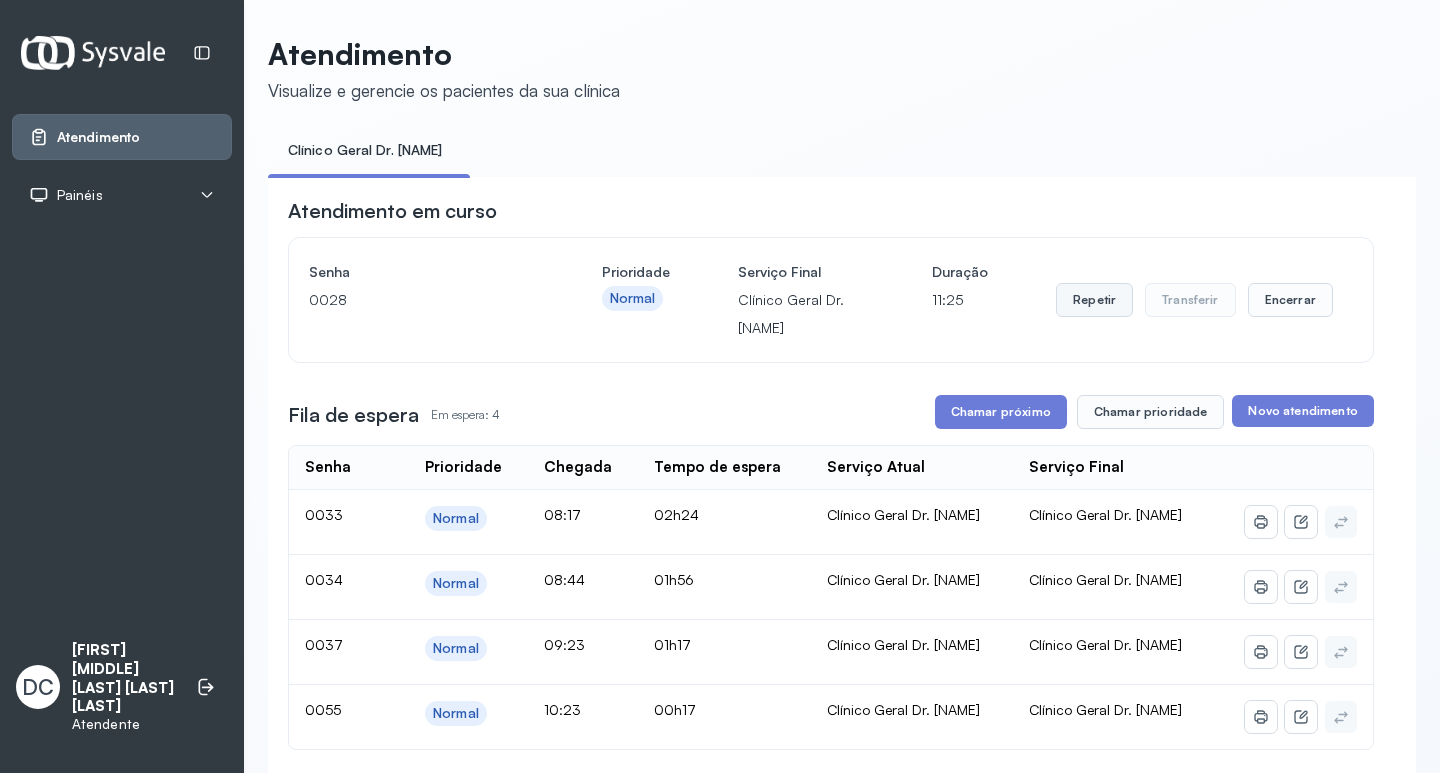 click on "Repetir" at bounding box center [1094, 300] 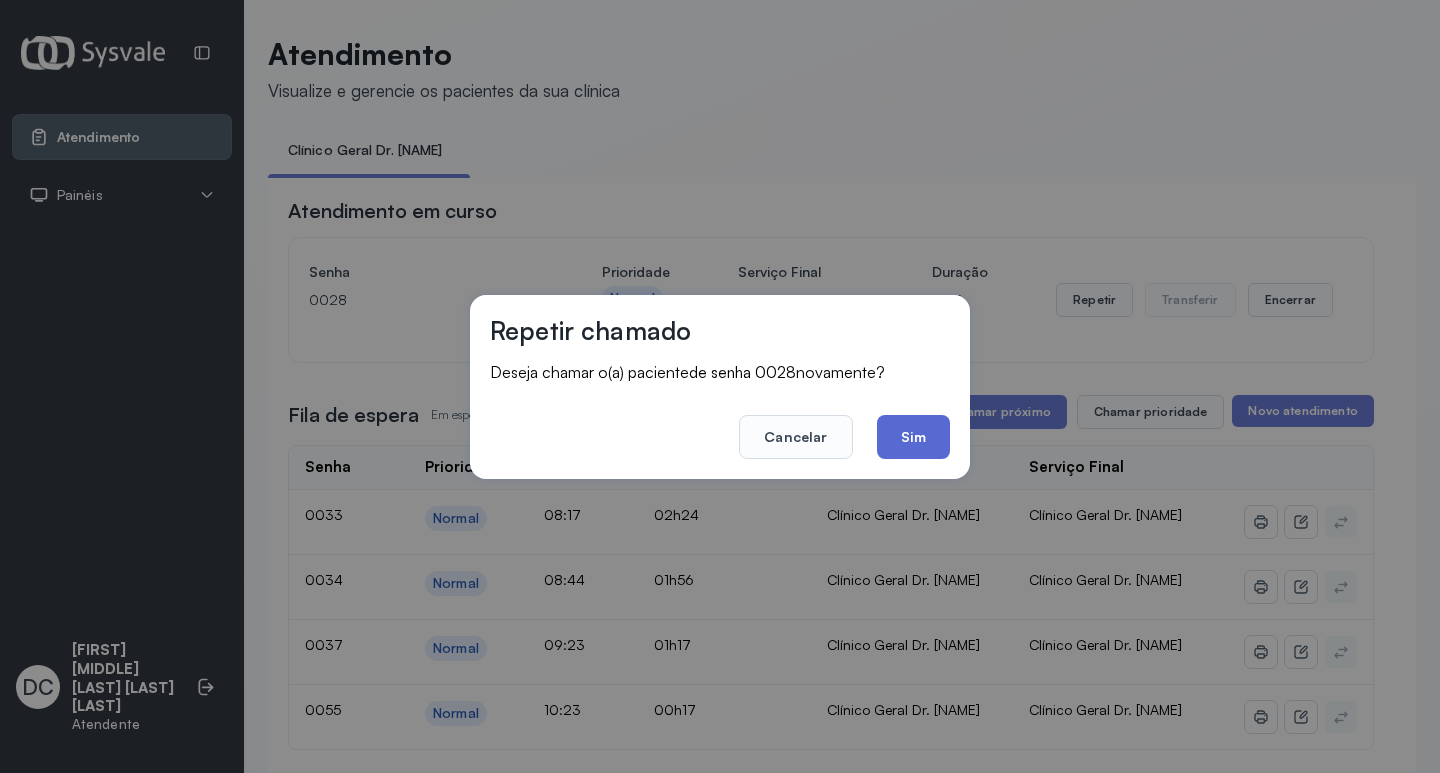 click on "Sim" 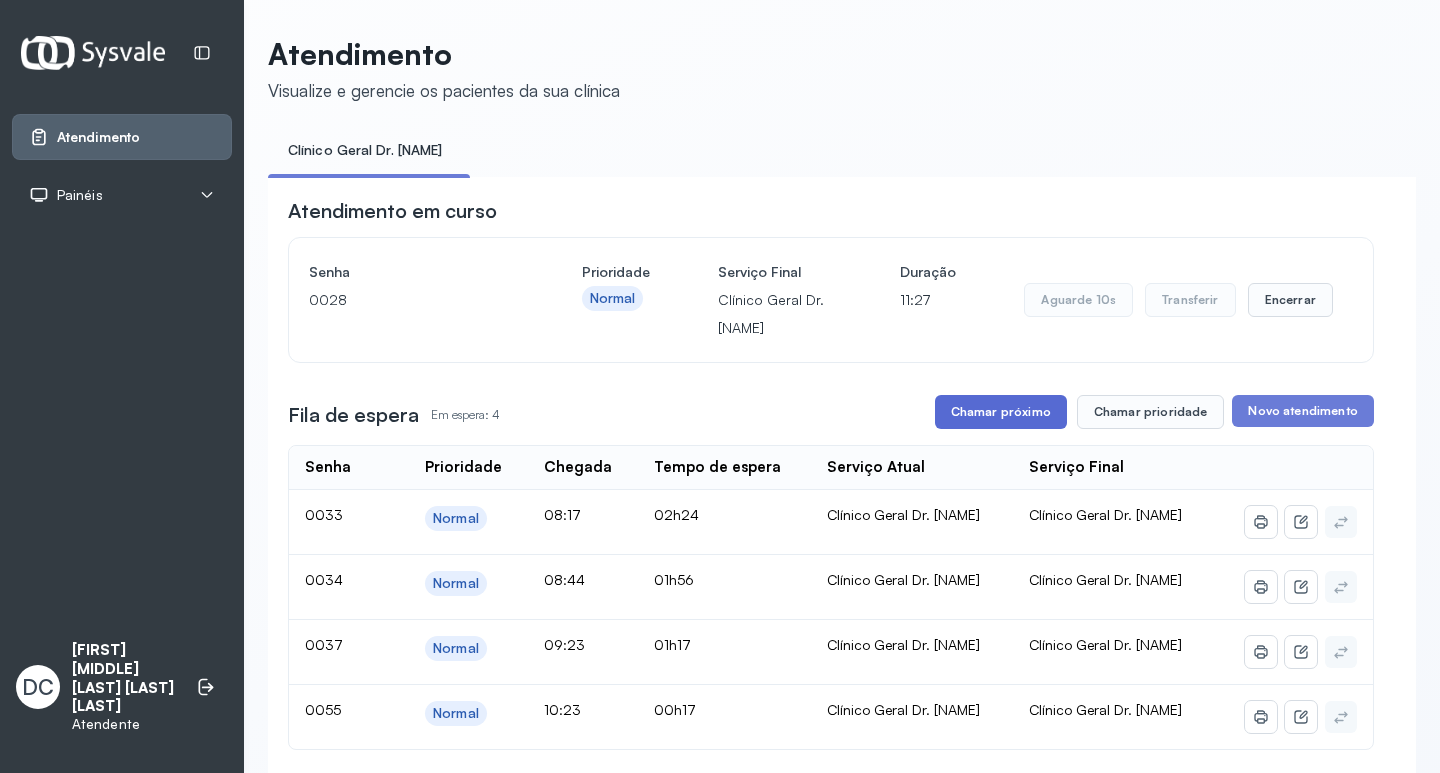 click on "Chamar próximo" at bounding box center (1001, 412) 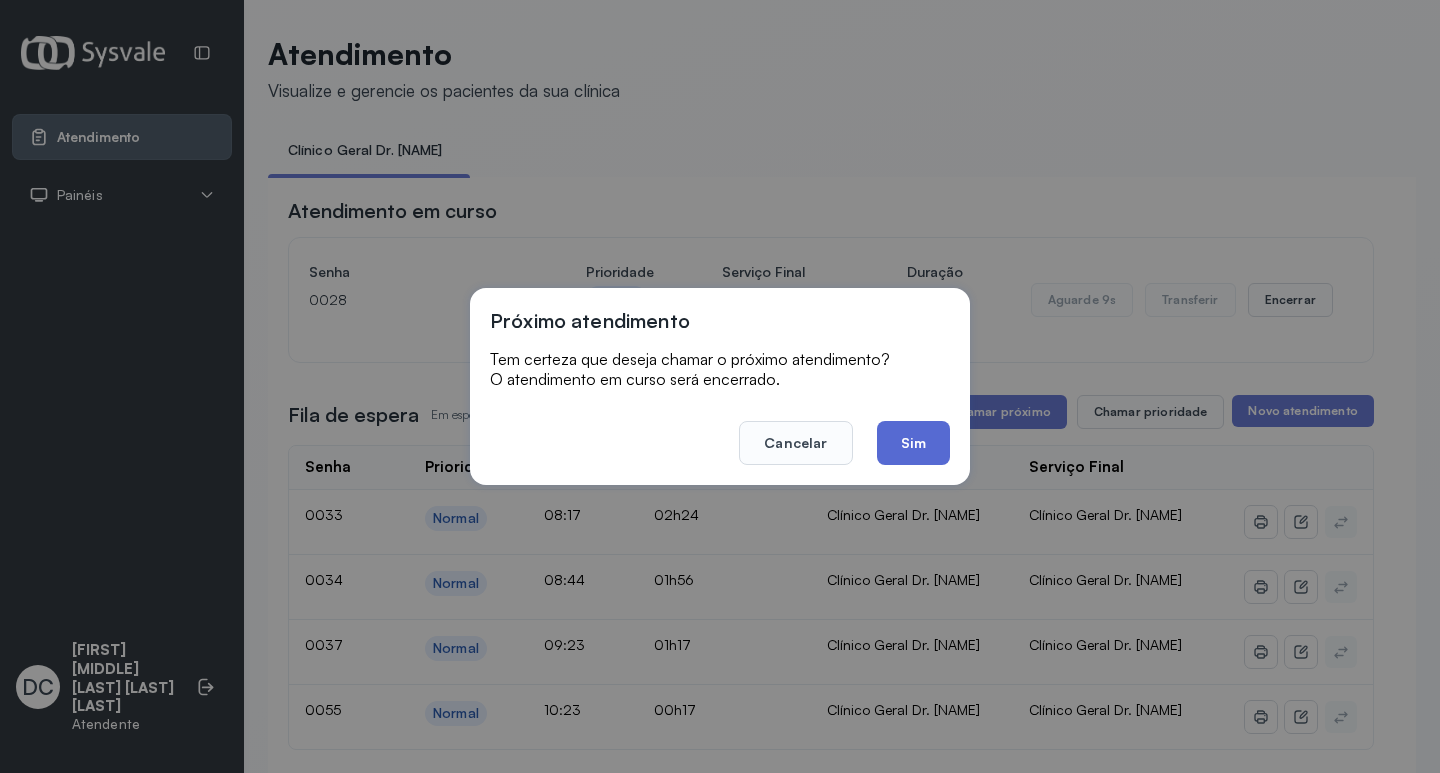 click on "Sim" 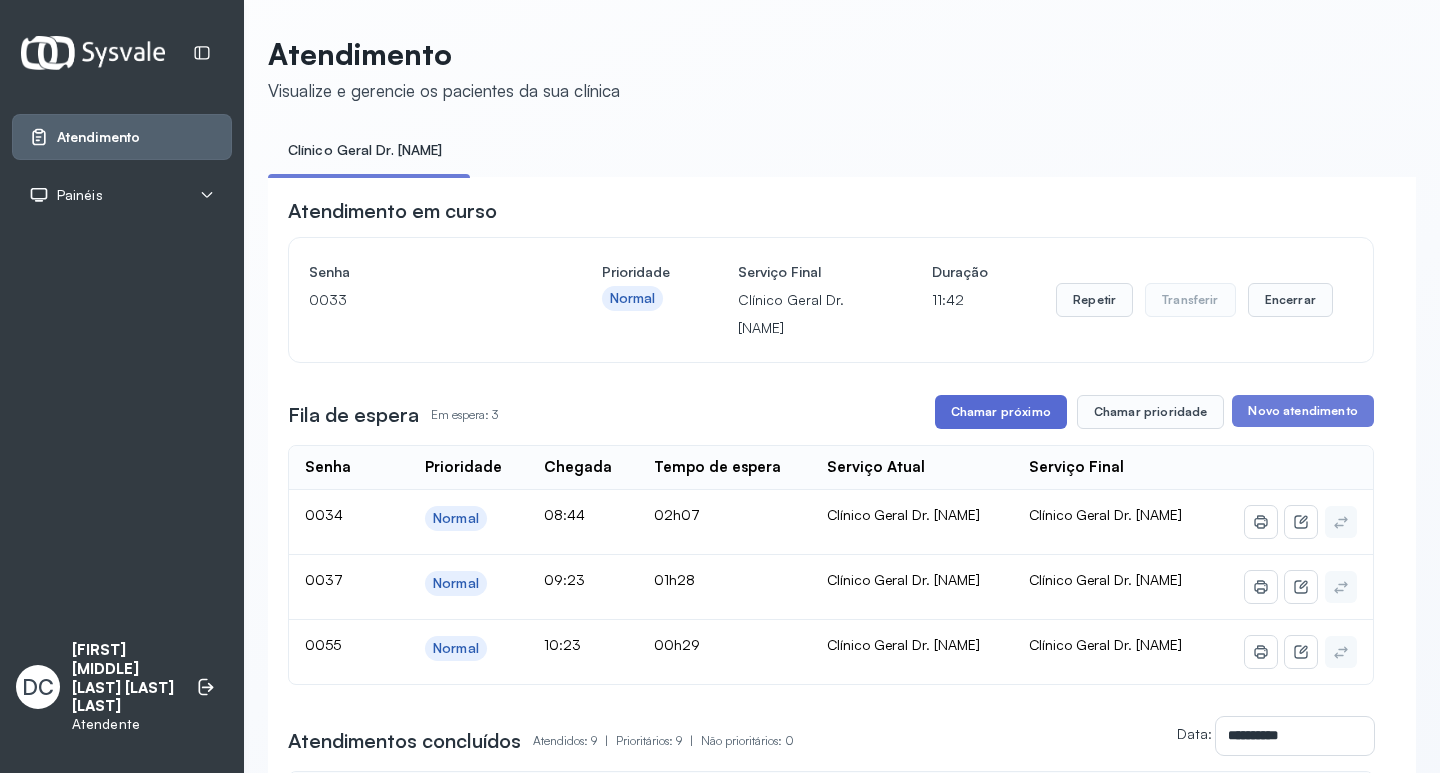 click on "Chamar próximo" at bounding box center [1001, 412] 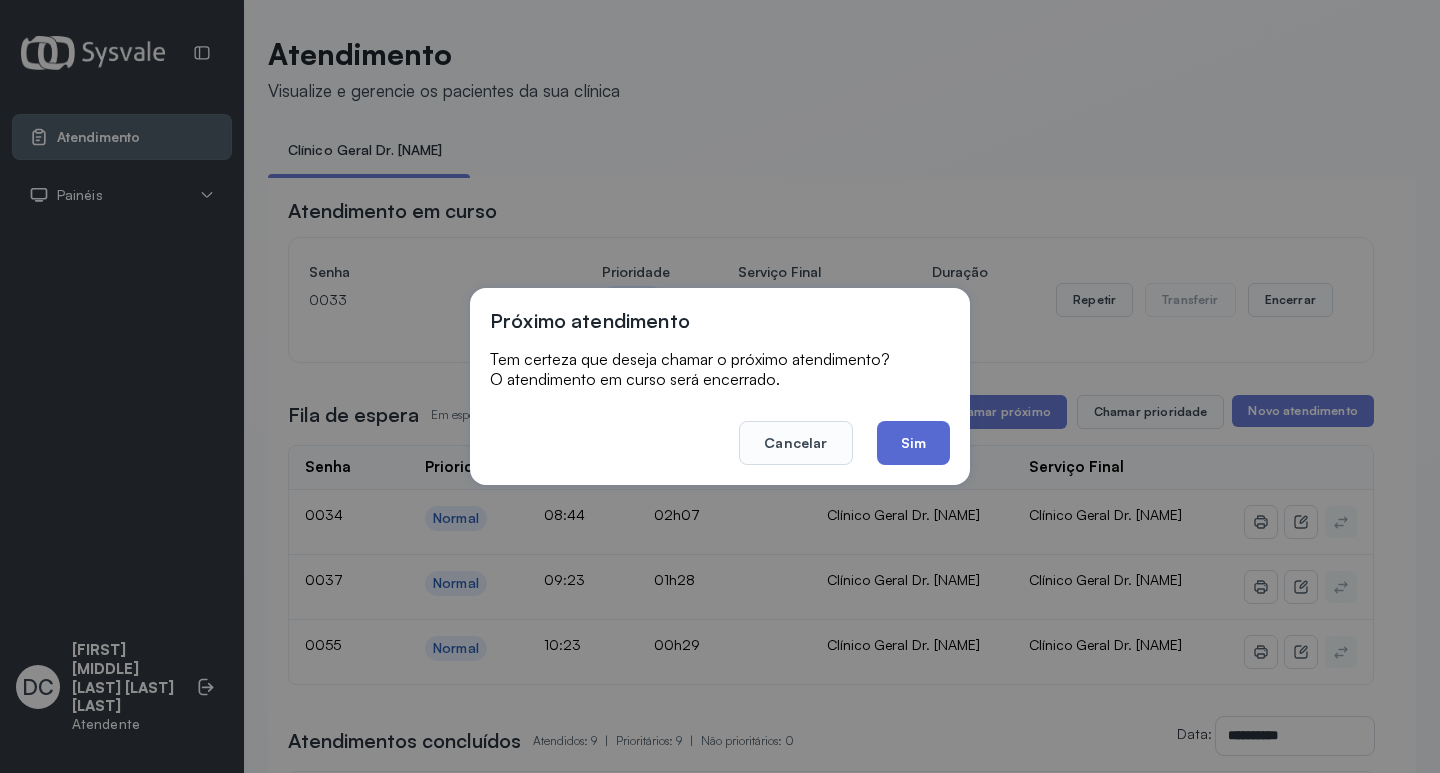 click on "Sim" 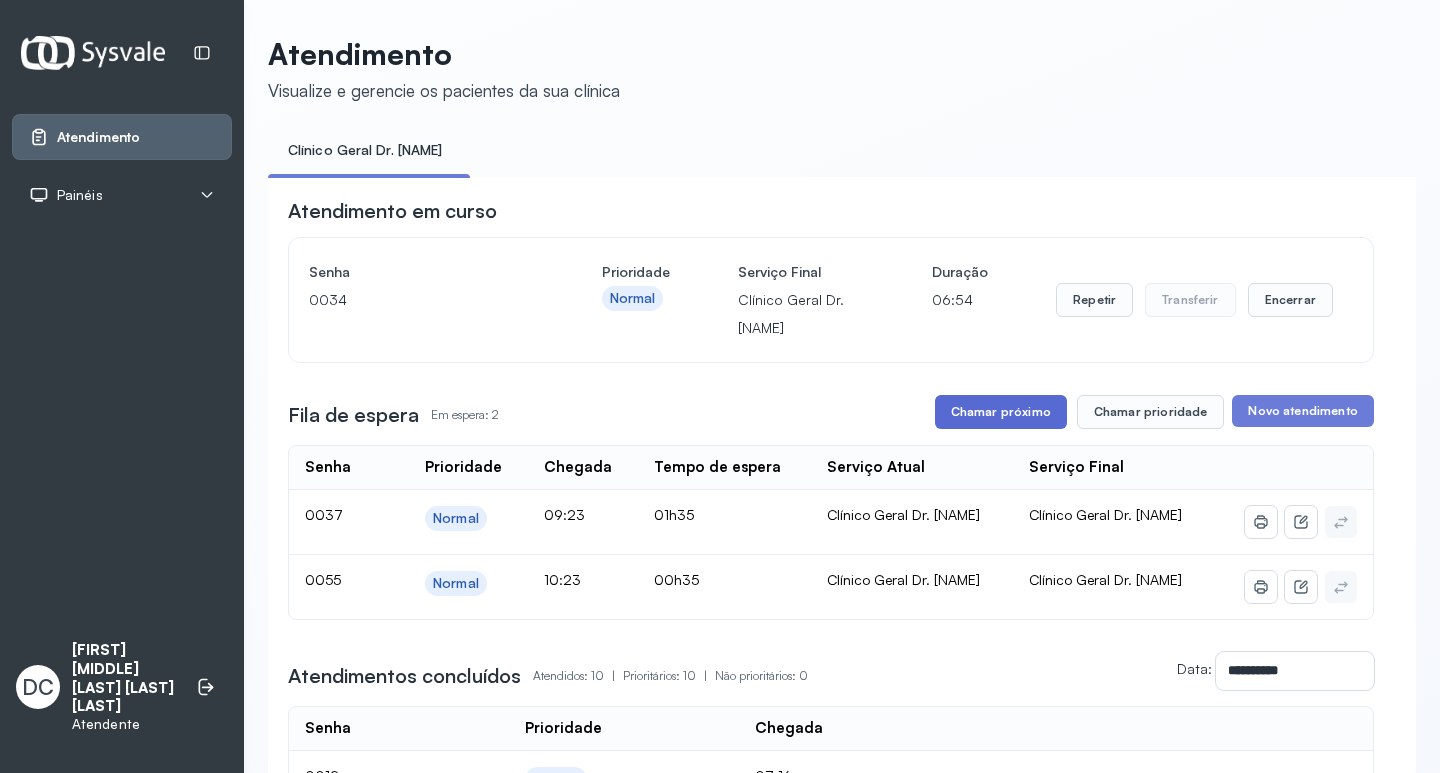 click on "Chamar próximo" at bounding box center [1001, 412] 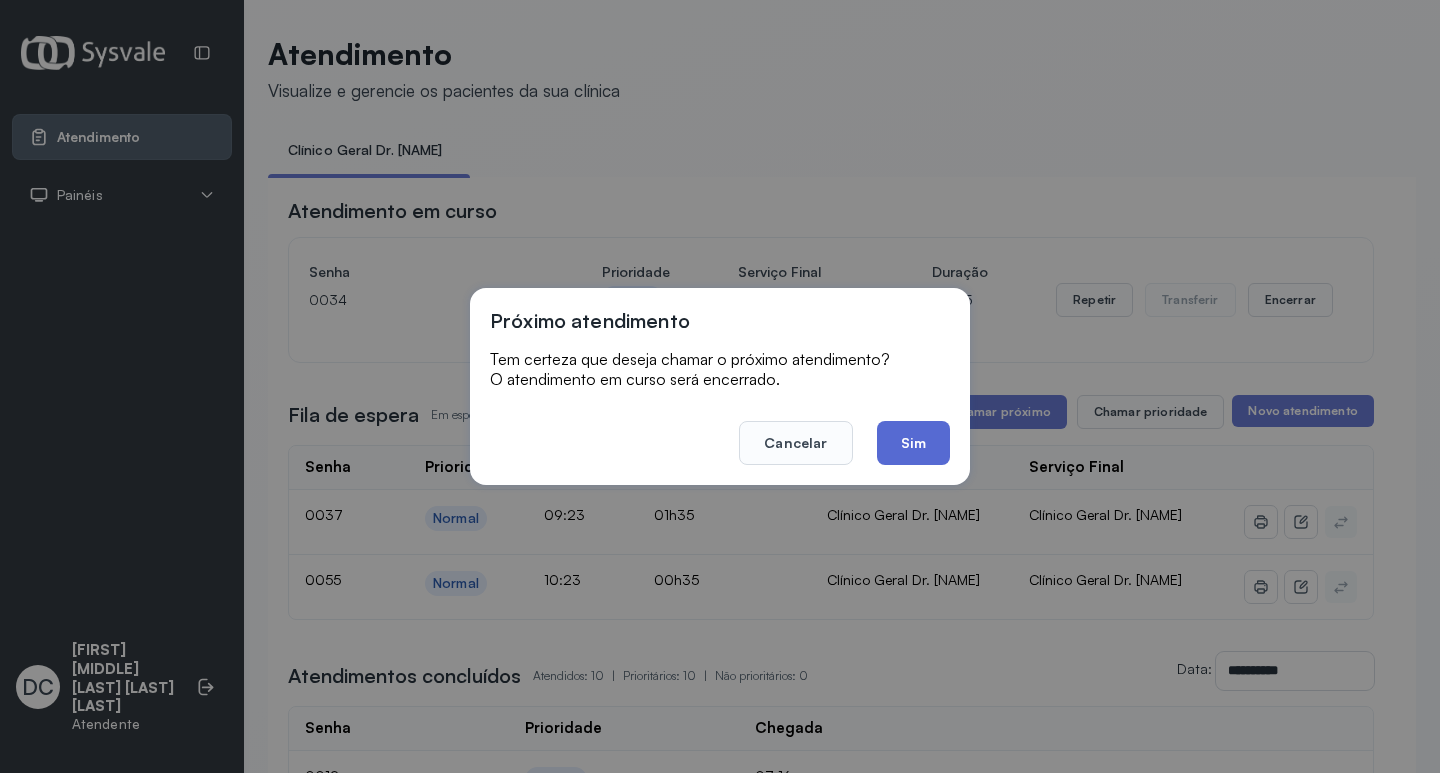 click on "Sim" 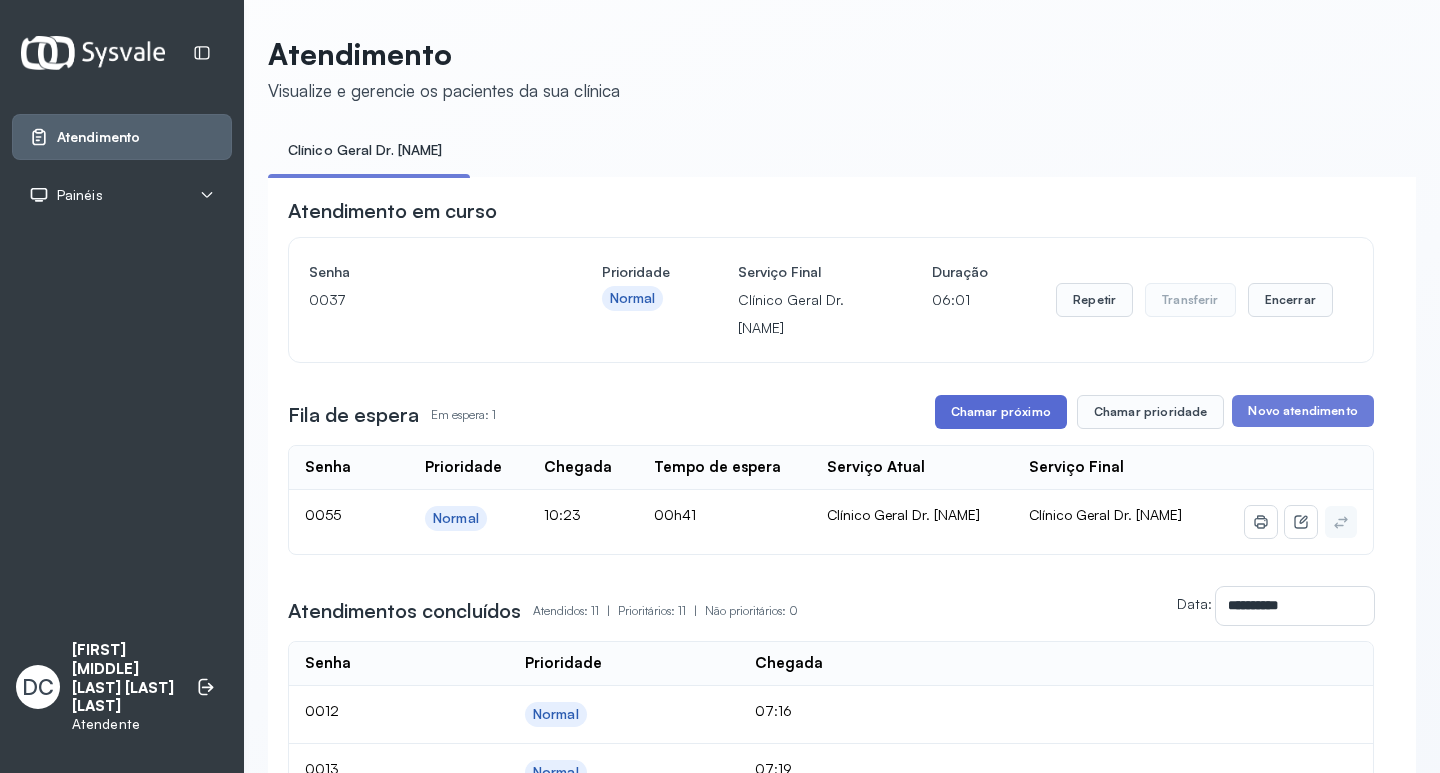 click on "Chamar próximo" at bounding box center (1001, 412) 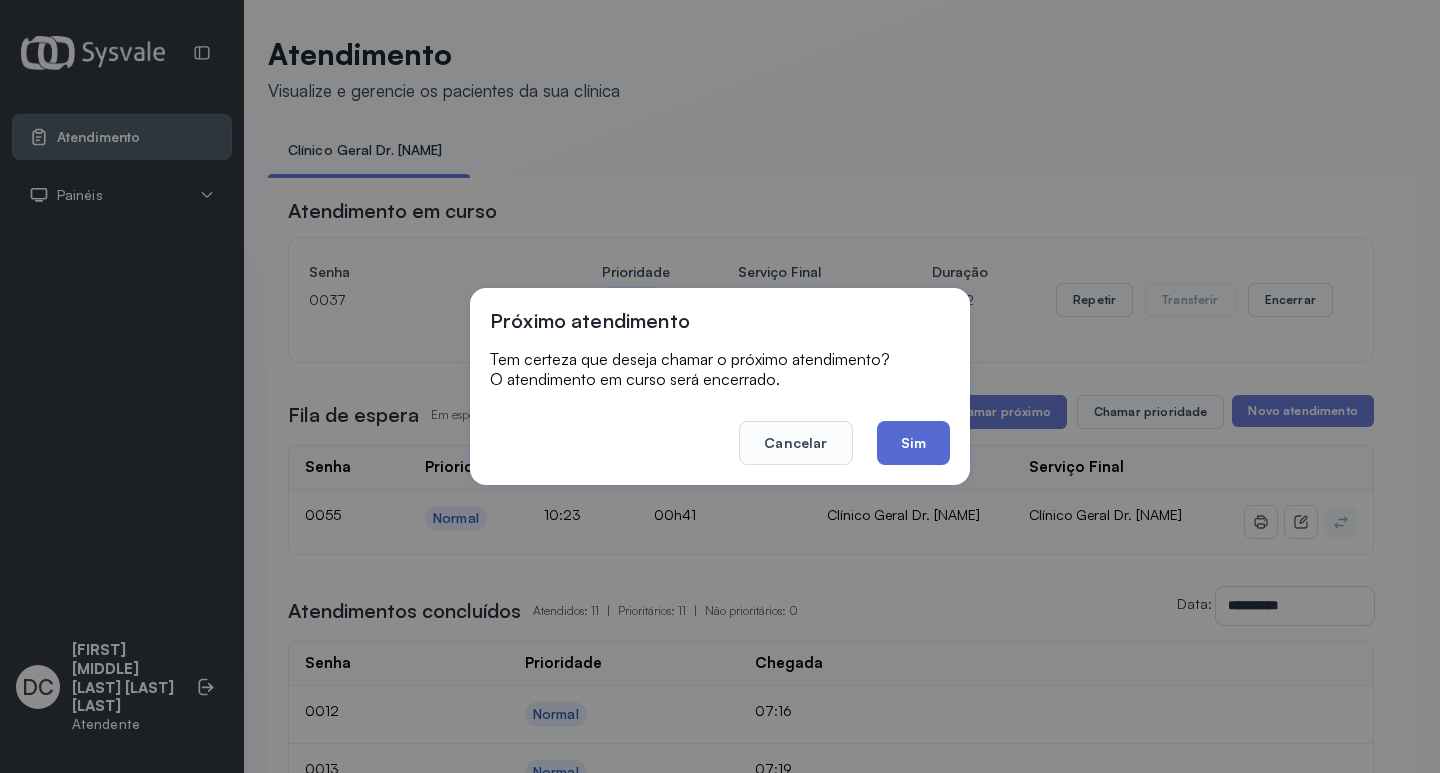 click on "Sim" 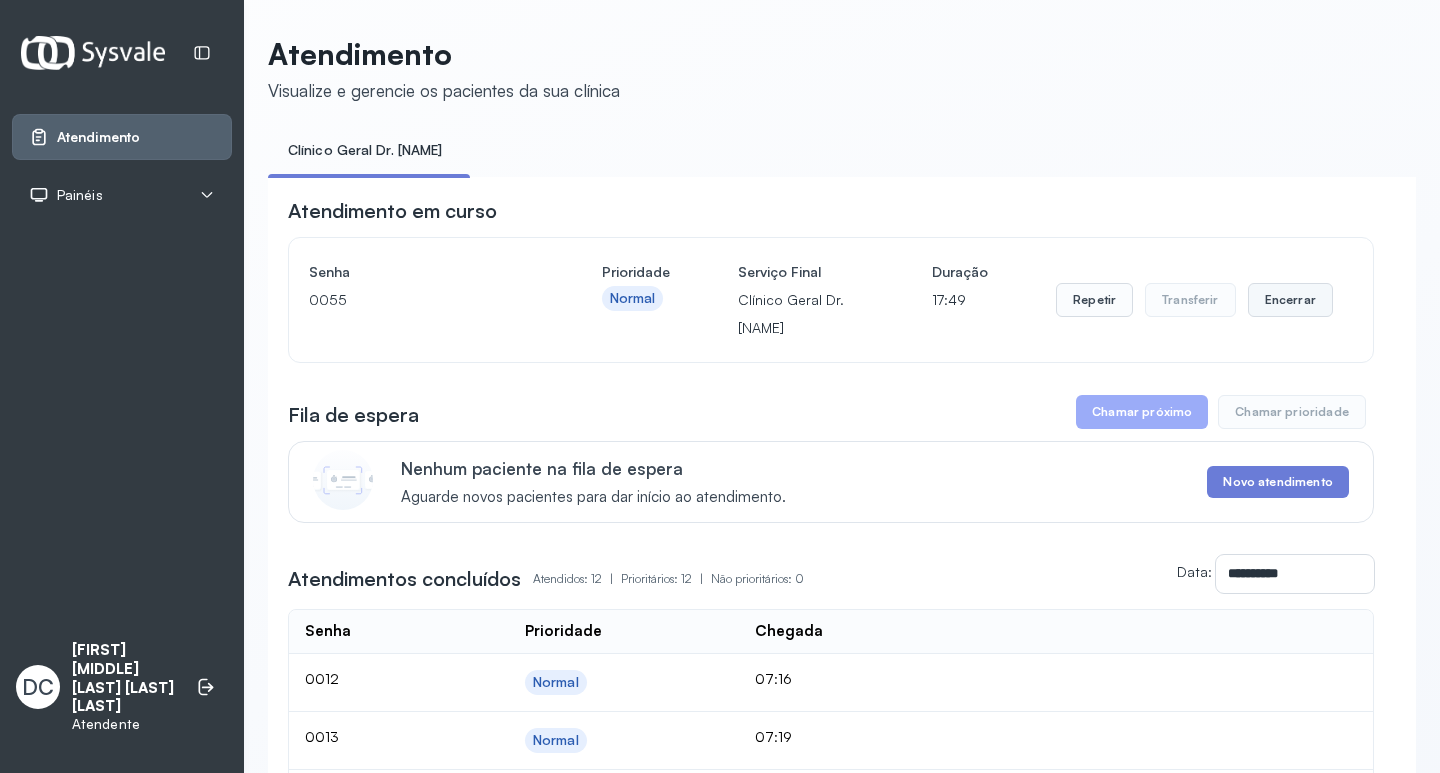 click on "Encerrar" at bounding box center (1290, 300) 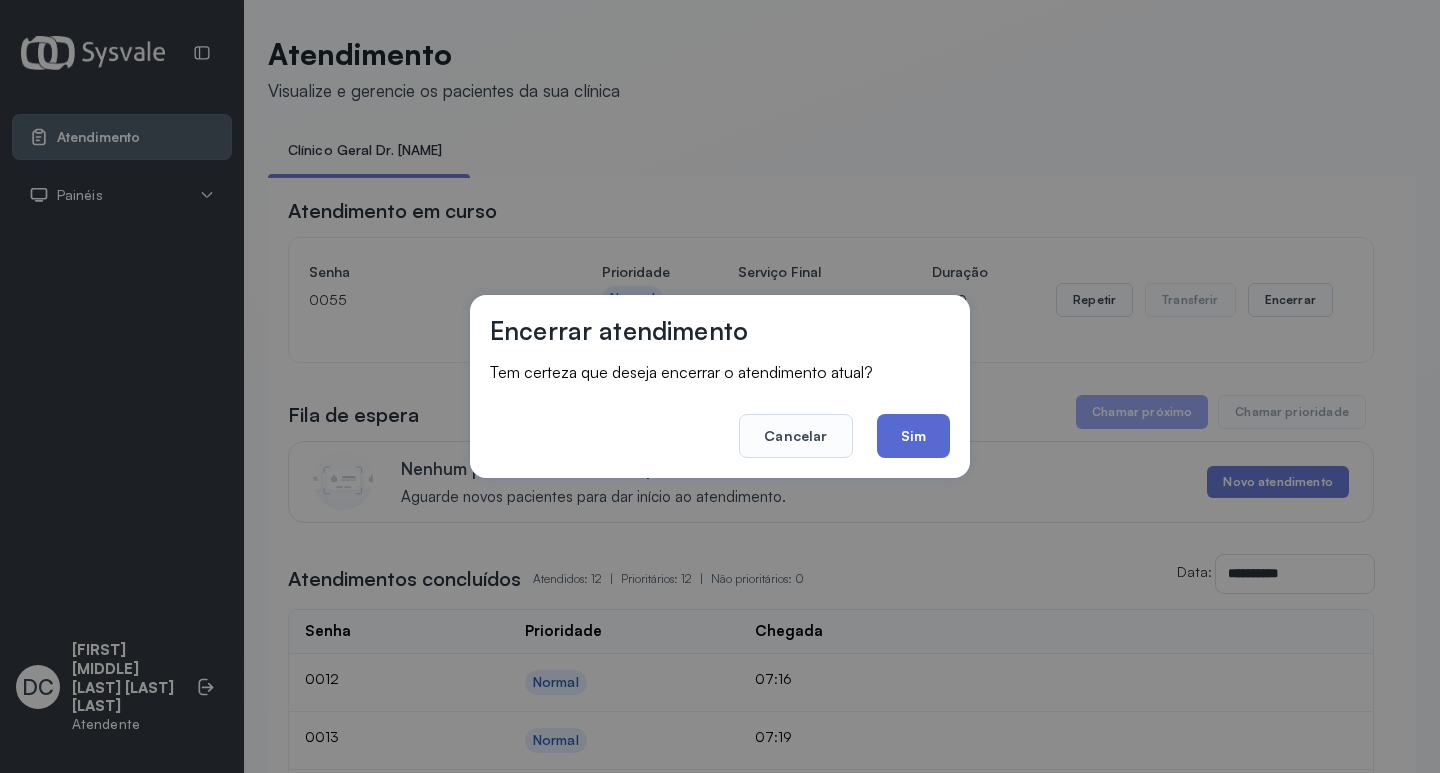 click on "Sim" 